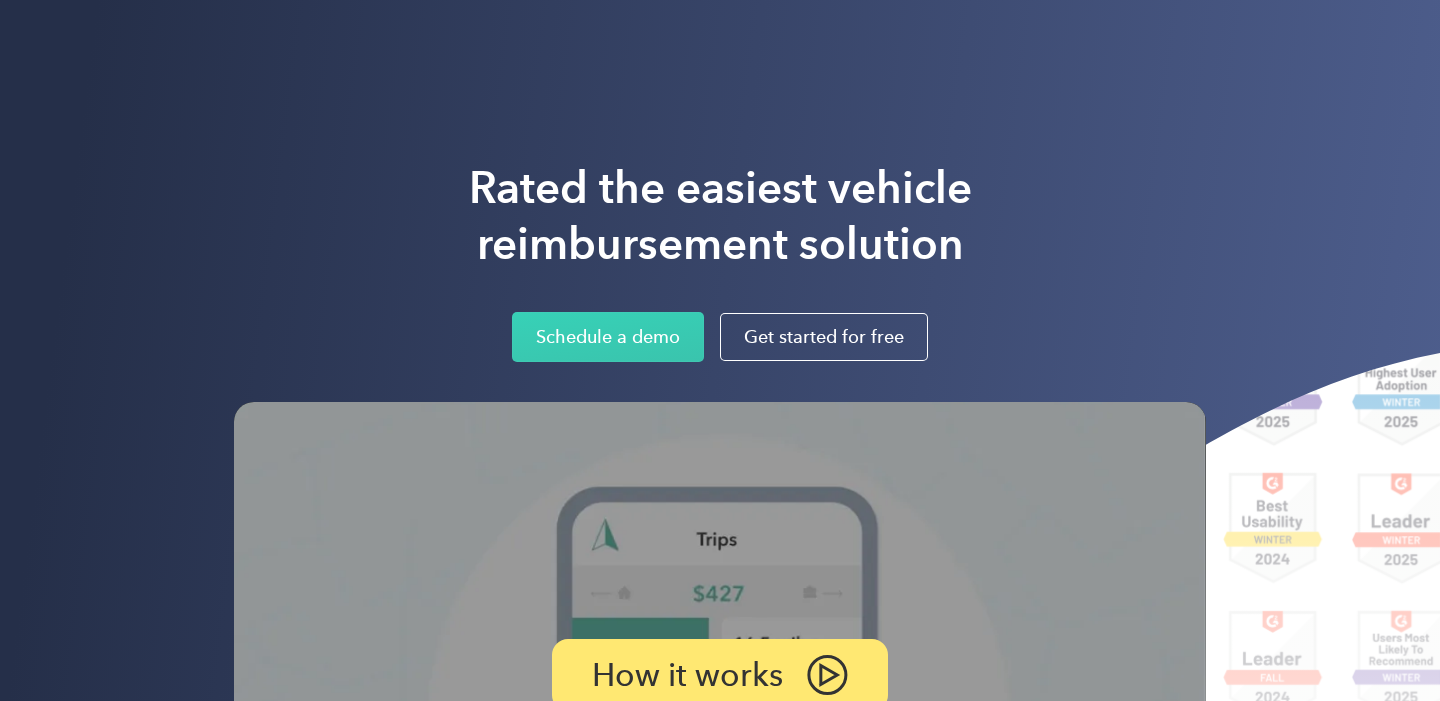 scroll, scrollTop: 0, scrollLeft: 0, axis: both 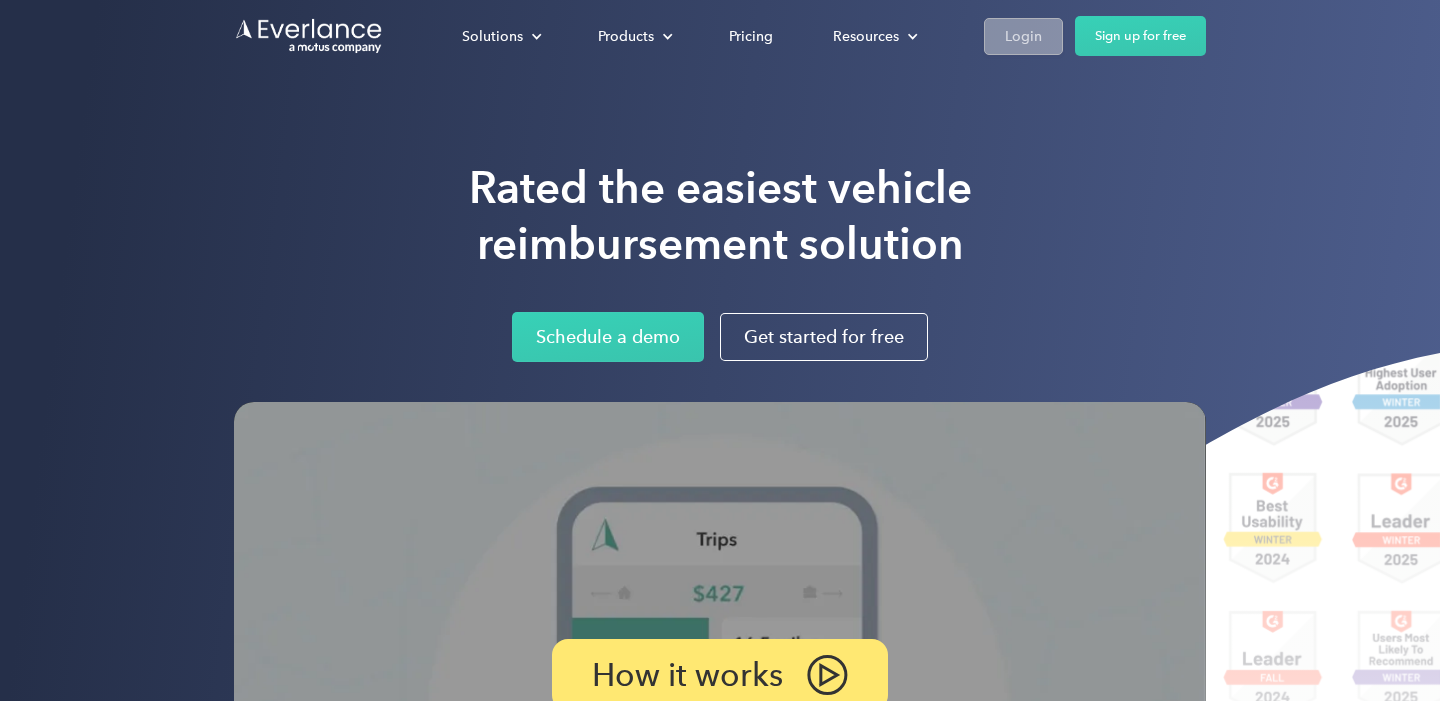 click on "Login" at bounding box center (1023, 36) 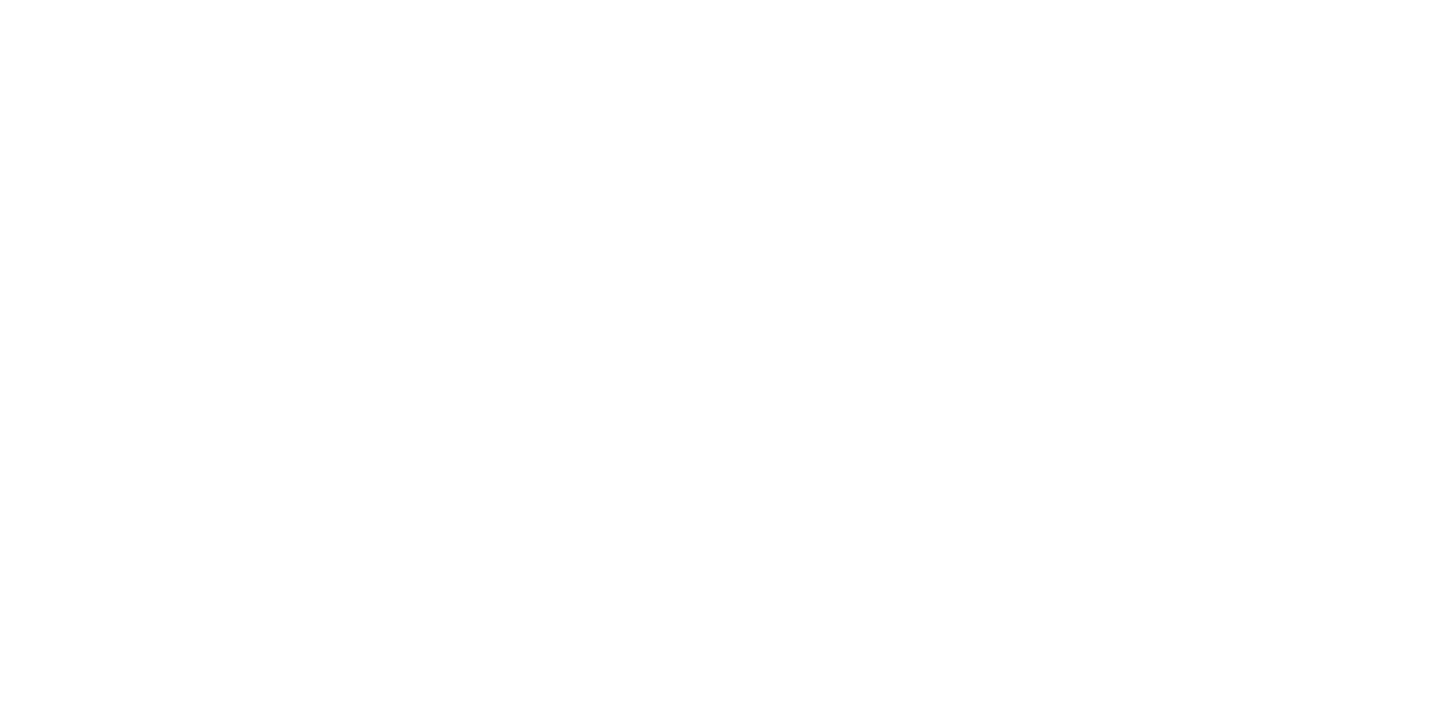 scroll, scrollTop: 0, scrollLeft: 0, axis: both 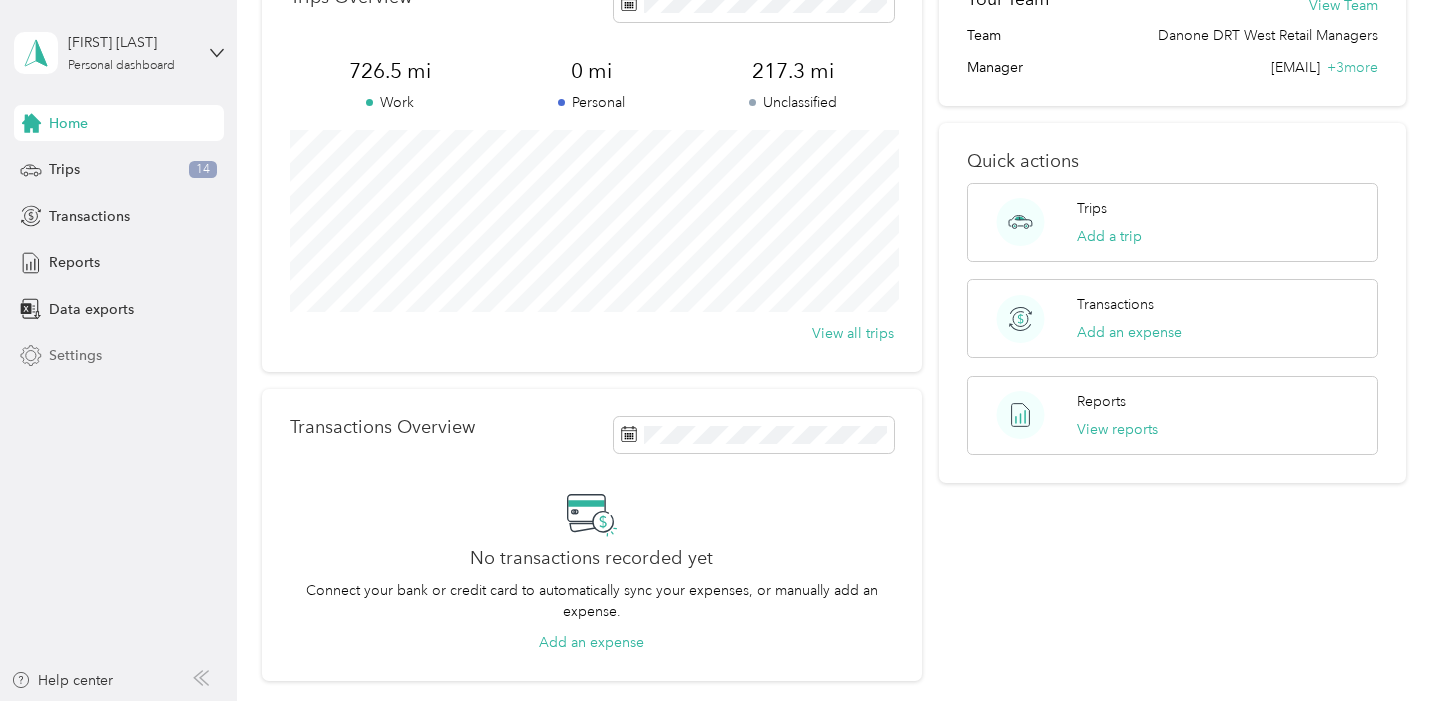 click on "Settings" at bounding box center (75, 355) 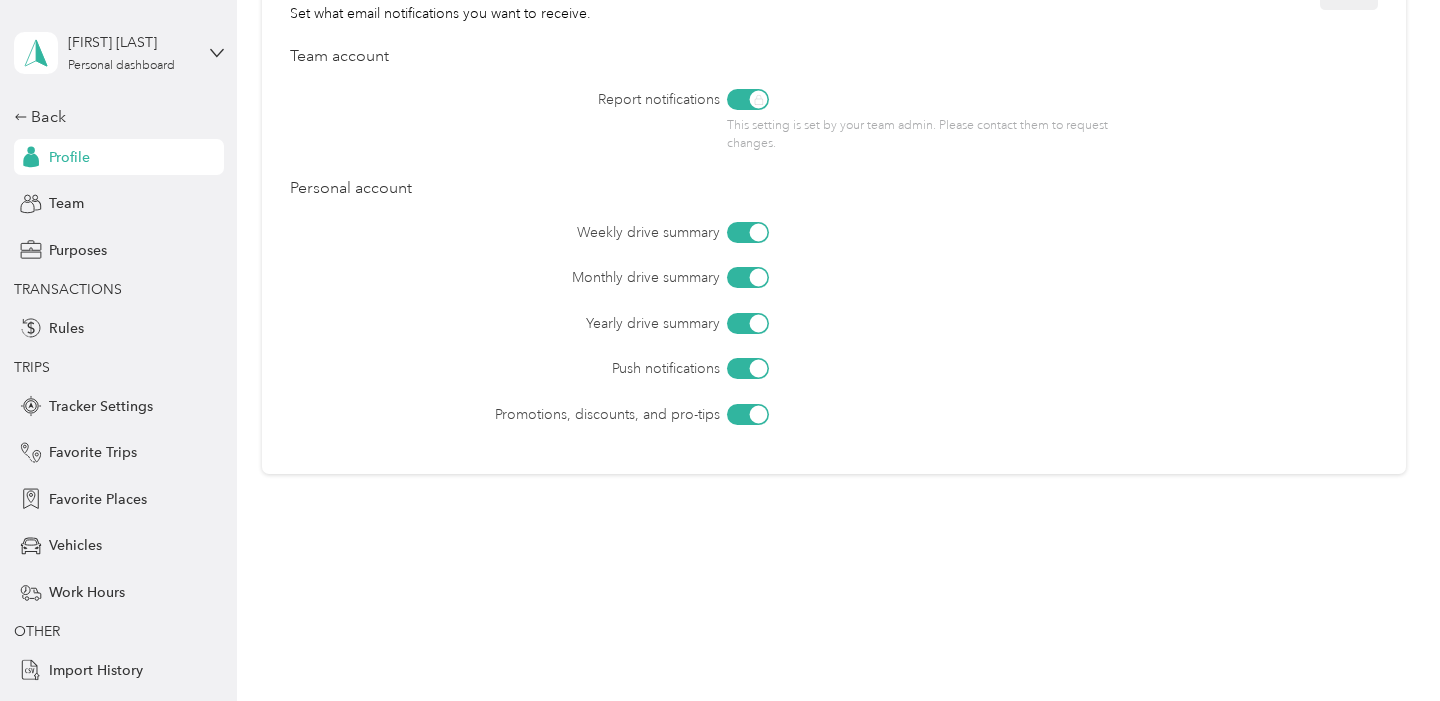 scroll, scrollTop: 0, scrollLeft: 0, axis: both 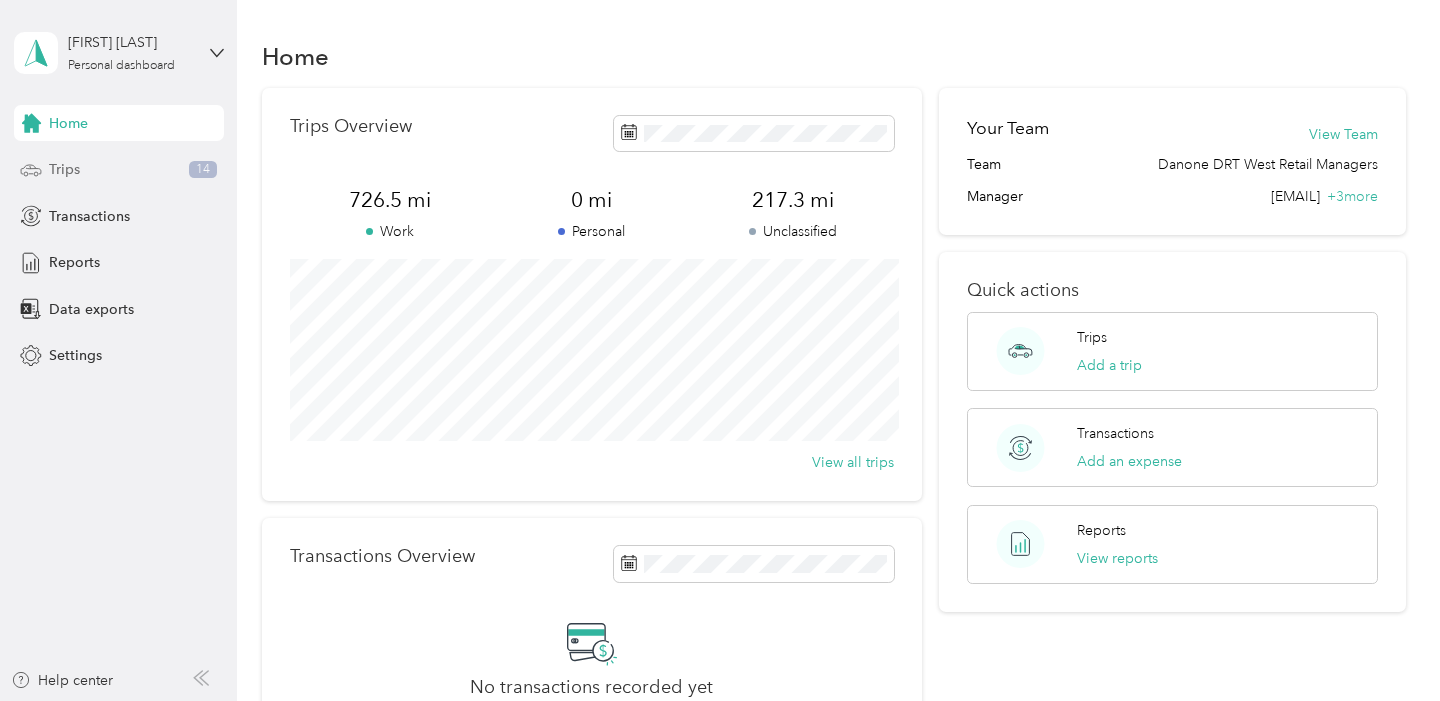 click on "Trips 14" at bounding box center (119, 170) 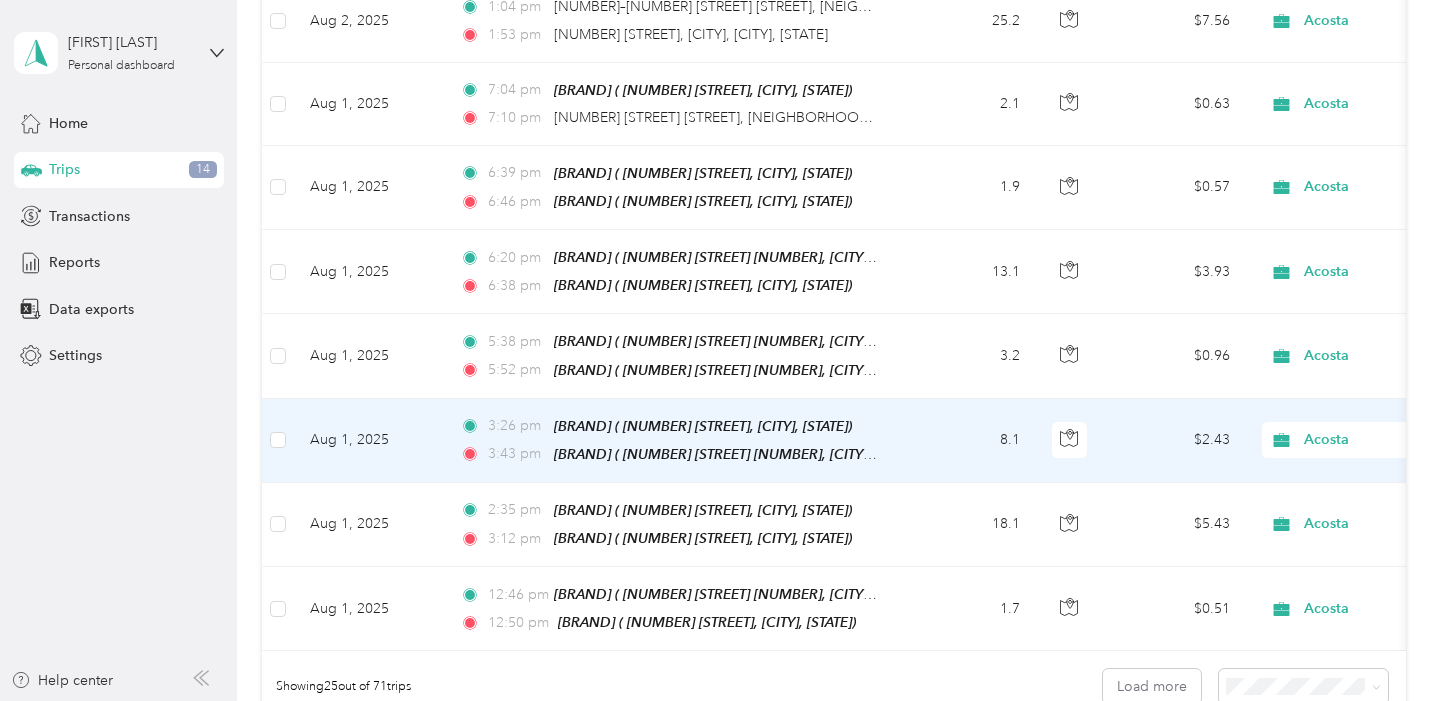 scroll, scrollTop: 1785, scrollLeft: 0, axis: vertical 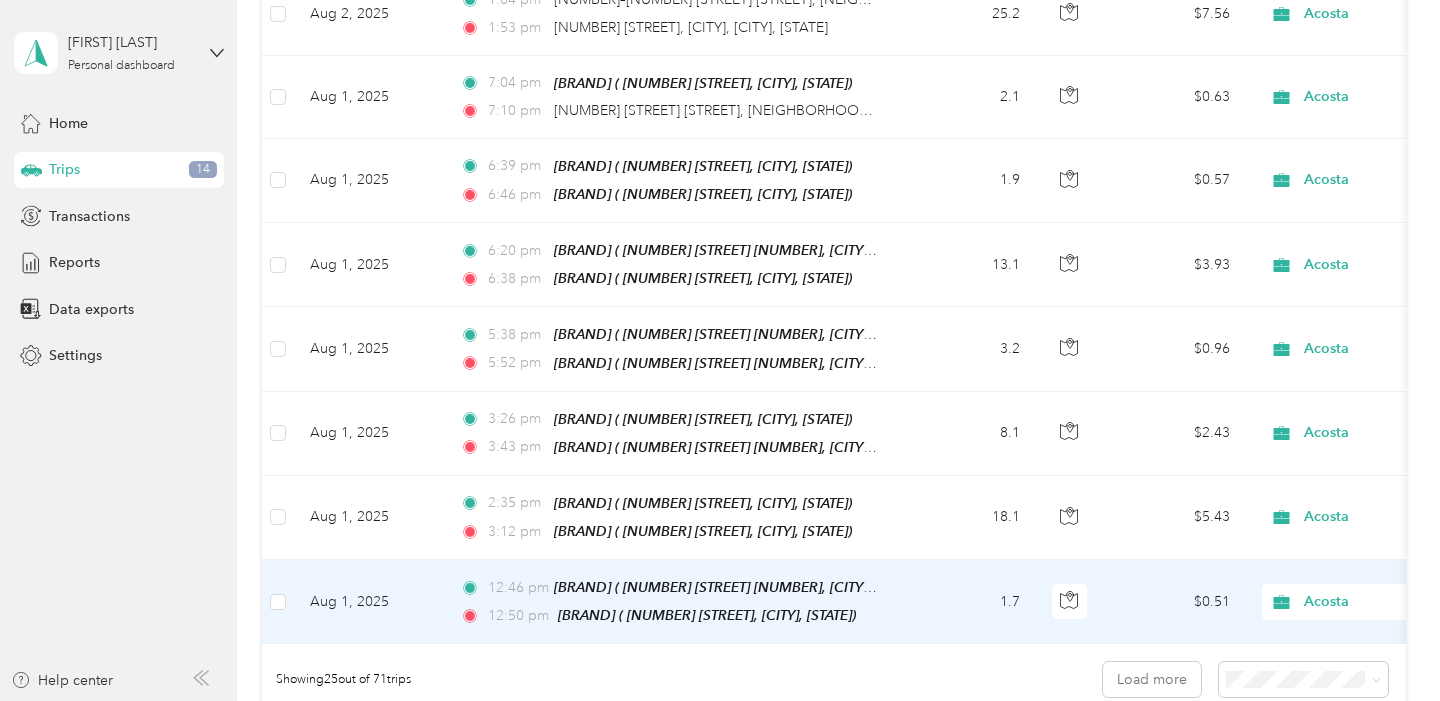 click on "Acosta" at bounding box center [1395, 602] 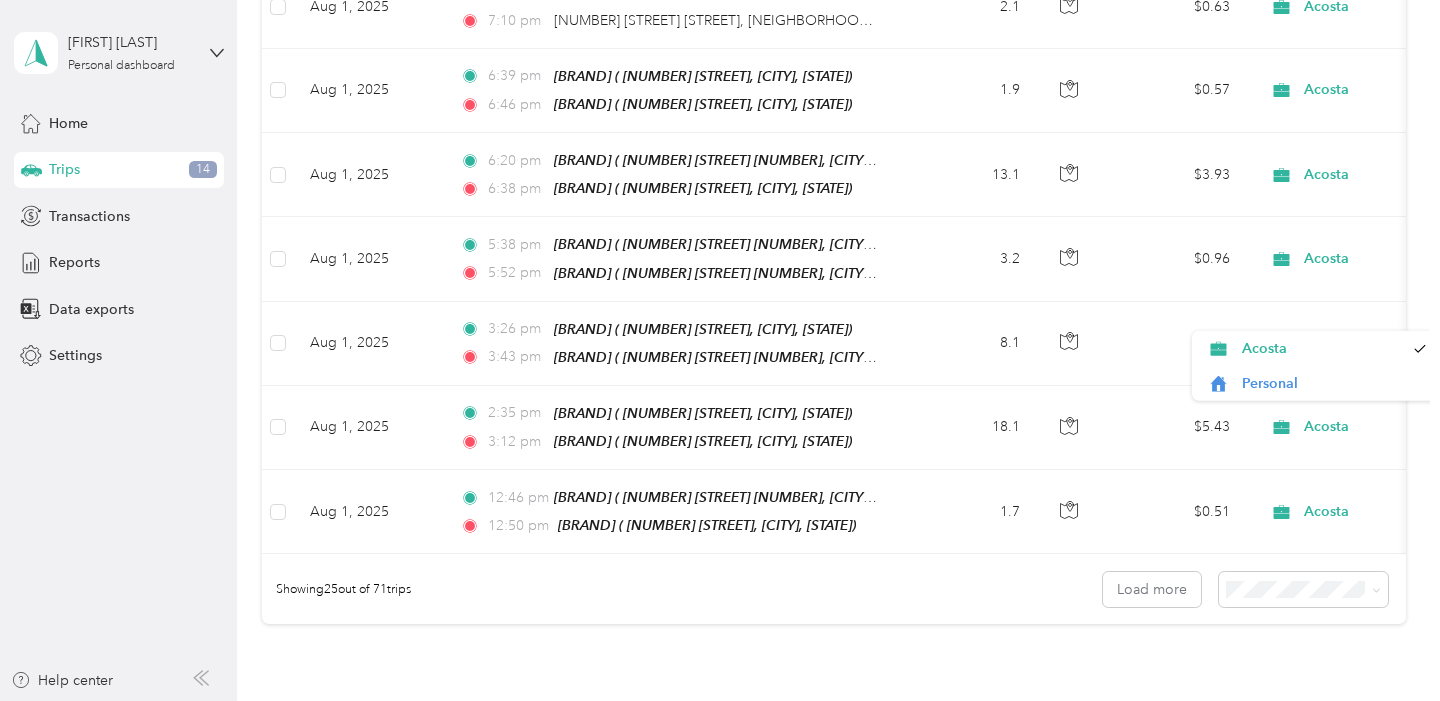 scroll, scrollTop: 2057, scrollLeft: 0, axis: vertical 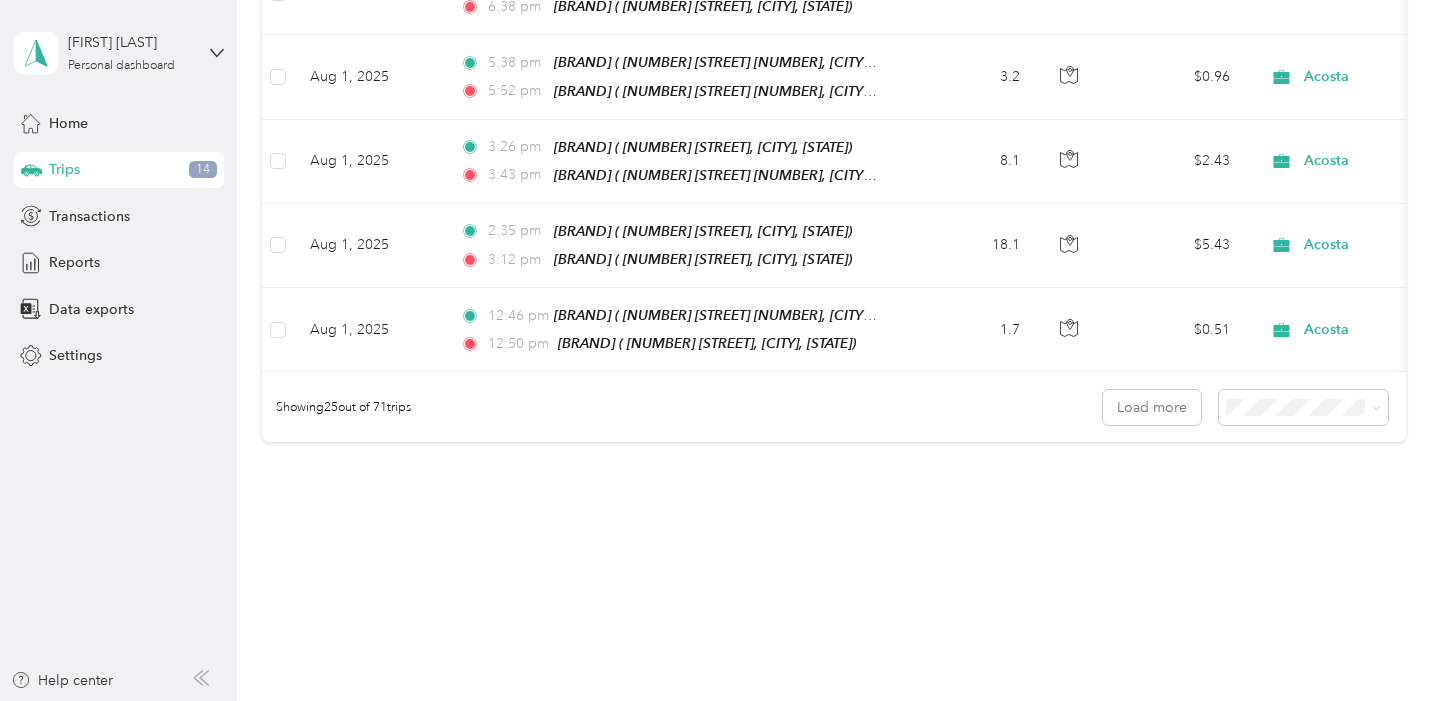 click on "Trips New trip [NUMBER]   mi Work [NUMBER]   mi Personal [NUMBER]   mi Unclassified [CURRENCY][VALUE] All purposes Filters Date Locations Mileage (mi) Purpose Track Method Report                     [DATE] [TIME] [BRAND] ( [NUMBER] [STREET] [NUMBER], [CITY], [STATE]) [TIME] [BRAND] ( [NUMBER] [STREET], [CITY], [STATE]) [NUMBER] [CURRENCY][VALUE] [BRAND] [DATE] [DATE] [DATE] [TIME] [NUMBER] [STREET] [STREET], [NEIGHBORHOOD], [CITY], [STATE] [TIME] [BRAND] ( [NUMBER] [STREET] [NUMBER], [CITY], [STATE]) [NUMBER] [CURRENCY][VALUE] [BRAND] [DATE] [DATE] [DATE] [TIME] [NUMBER] [STREET] [STREET], [NEIGHBORHOOD], [CITY], [STATE] [TIME] [BRAND] ( [NUMBER] [STREET] [NUMBER], [CITY], [STATE]) [NUMBER] [CURRENCY][VALUE] [BRAND] [DATE] [DATE] [DATE] [TIME] [BRAND] ( [NUMBER] [STREET], [CITY], [STATE]) [TIME] [BRAND] ( [NUMBER] [STREET] [NUMBER], [CITY], [STATE]) [NUMBER] [CURRENCY][VALUE] [BRAND] [DATE] [DATE] [DATE] [TIME] [BRAND] ( [NUMBER] [STREET], [CITY], [STATE]) [TIME] [BRAND] ( [NUMBER] [STREET], [CITY], [STATE]) [NUMBER] [CURRENCY][VALUE]" at bounding box center (833, -718) 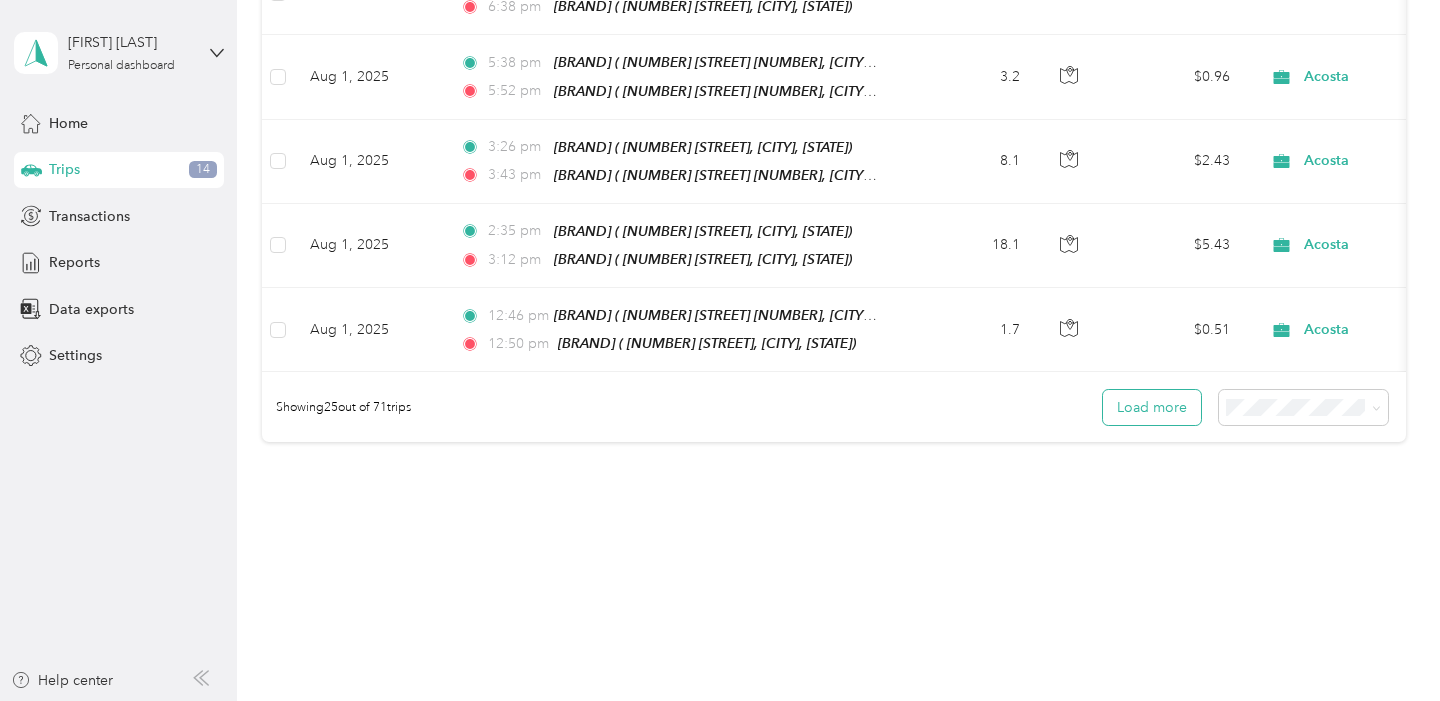 click on "Load more" at bounding box center [1152, 407] 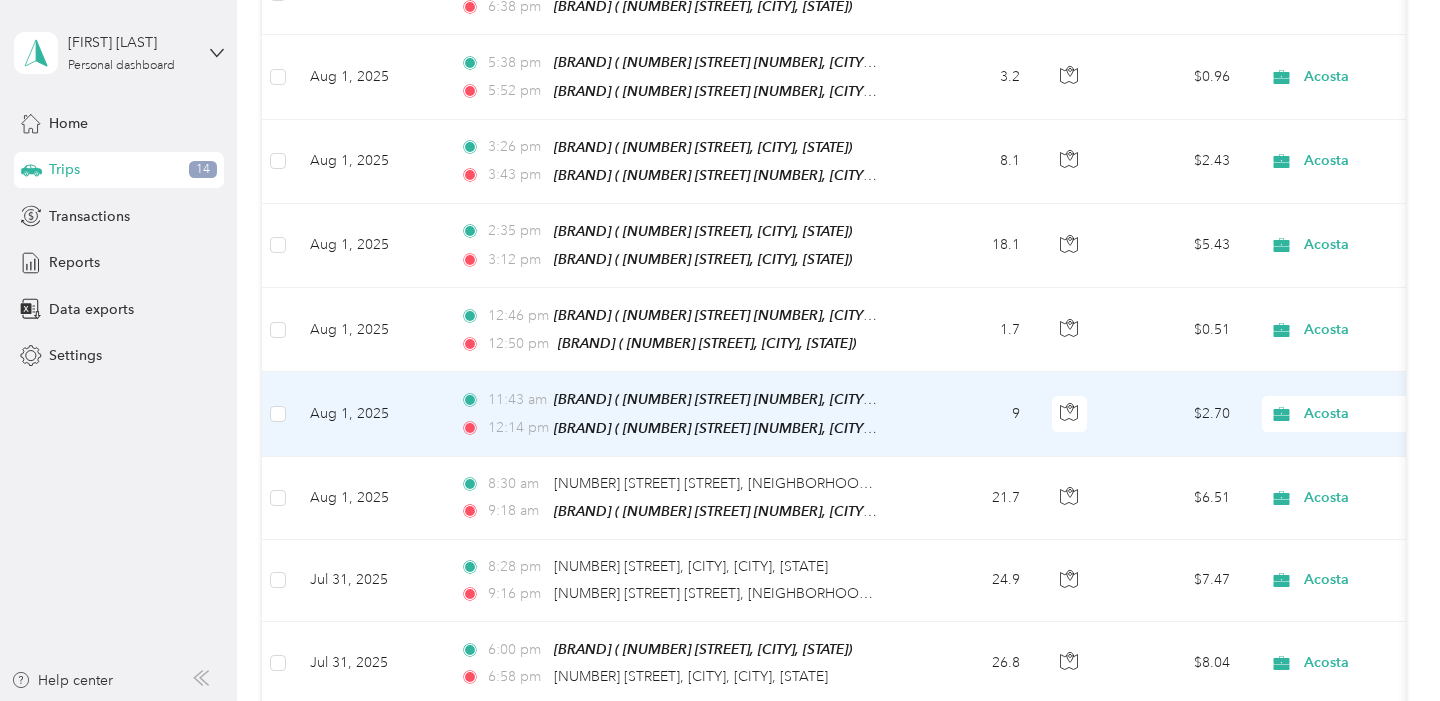 click on "$2.70" at bounding box center (1176, 414) 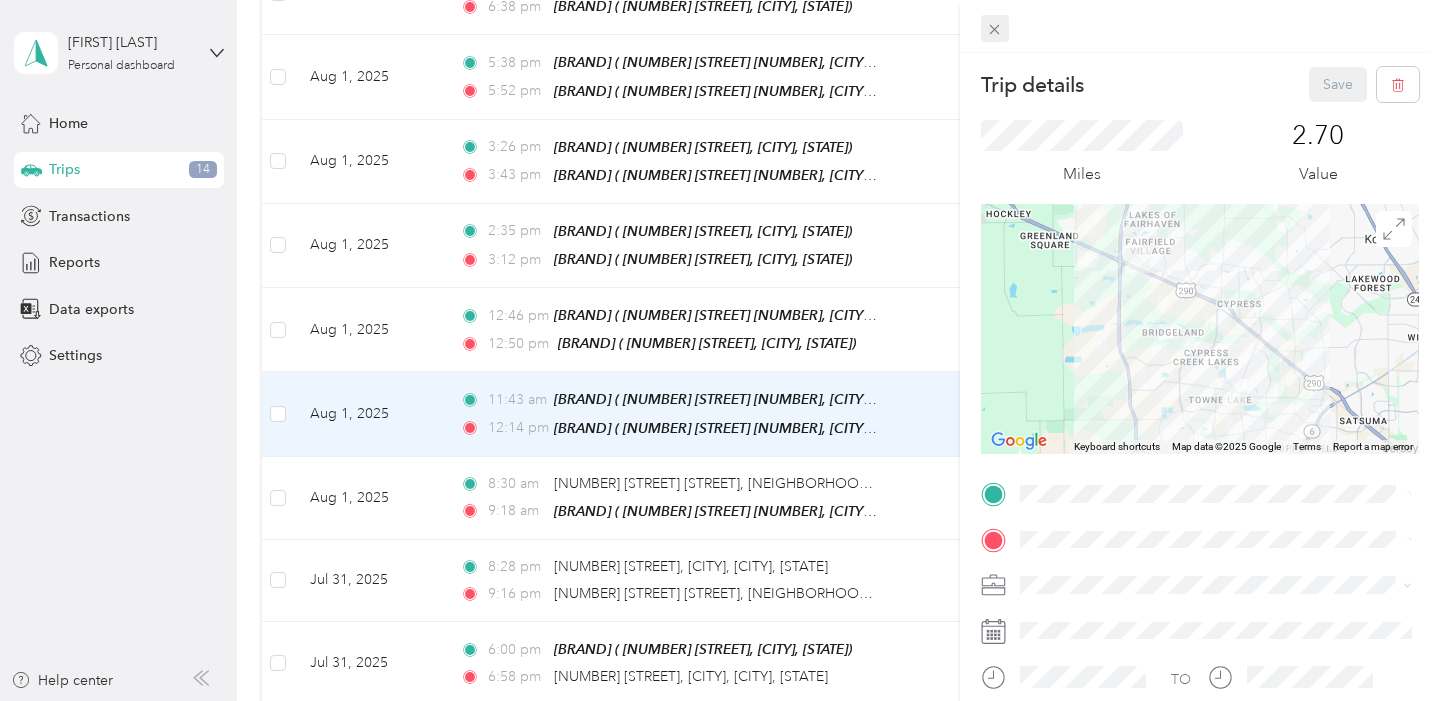 click 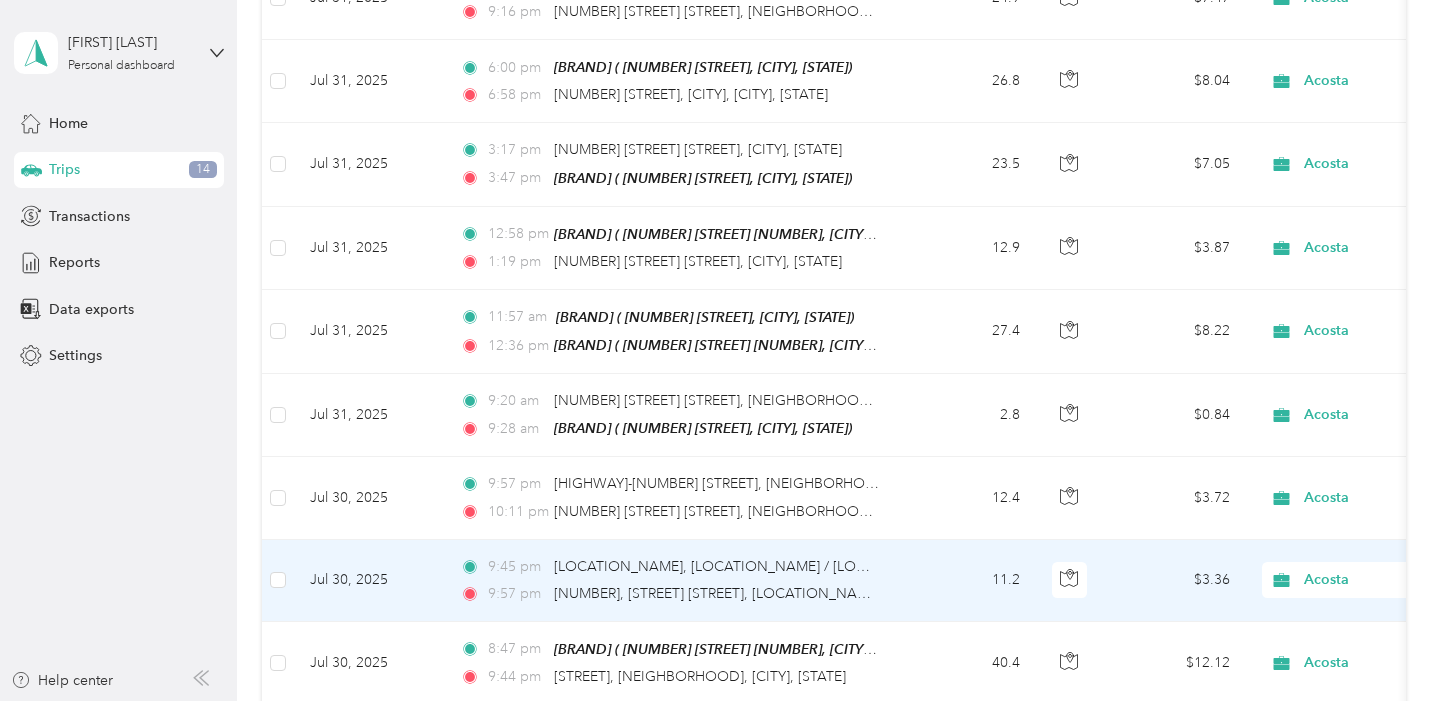 scroll, scrollTop: 2640, scrollLeft: 0, axis: vertical 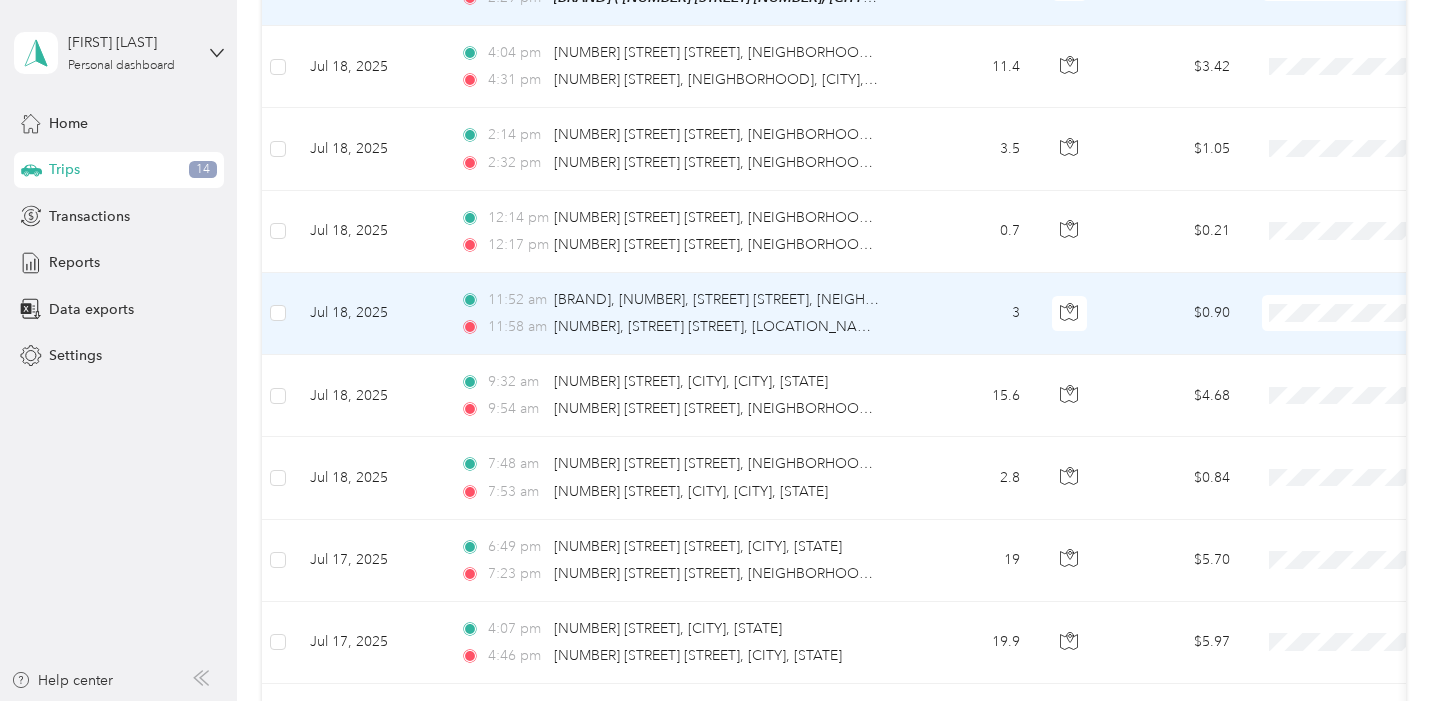 click at bounding box center [278, 314] 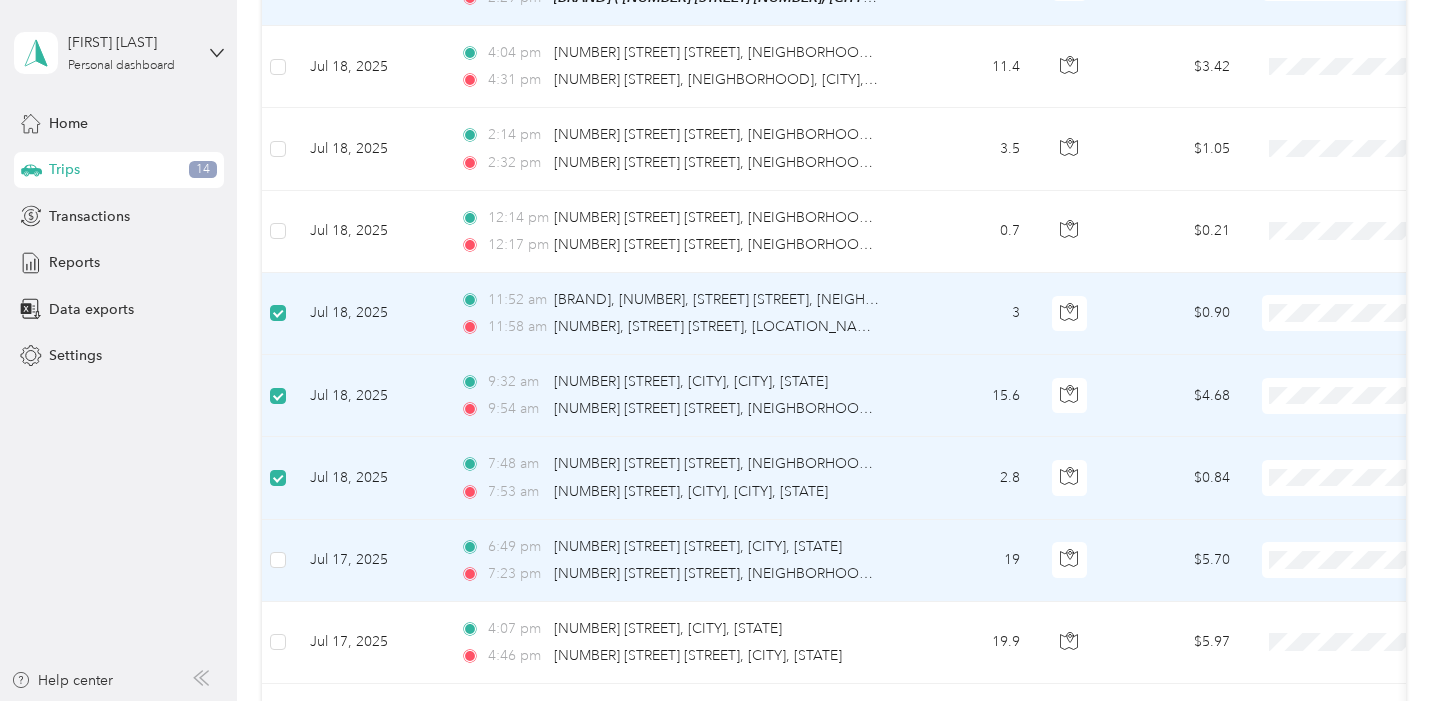 click on "Jul 17, 2025" at bounding box center [369, 561] 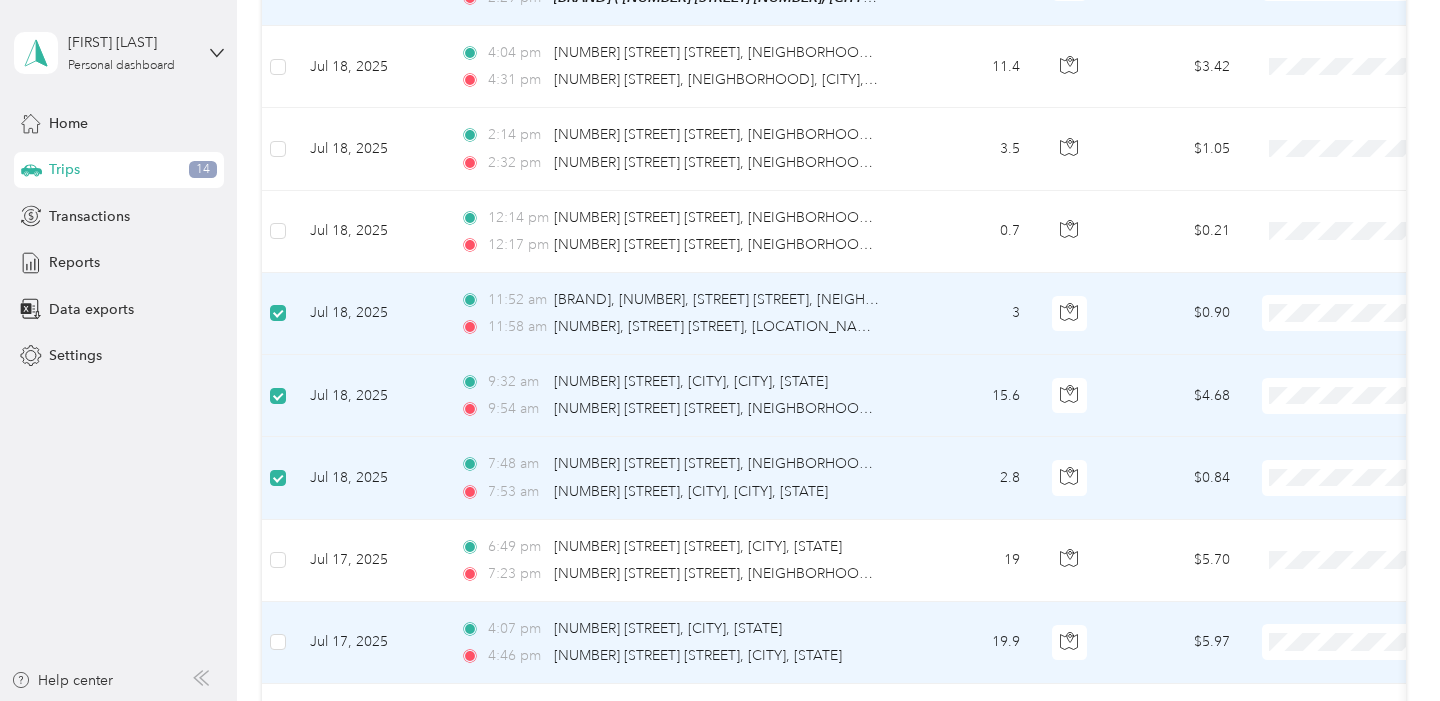 scroll, scrollTop: 3689, scrollLeft: 0, axis: vertical 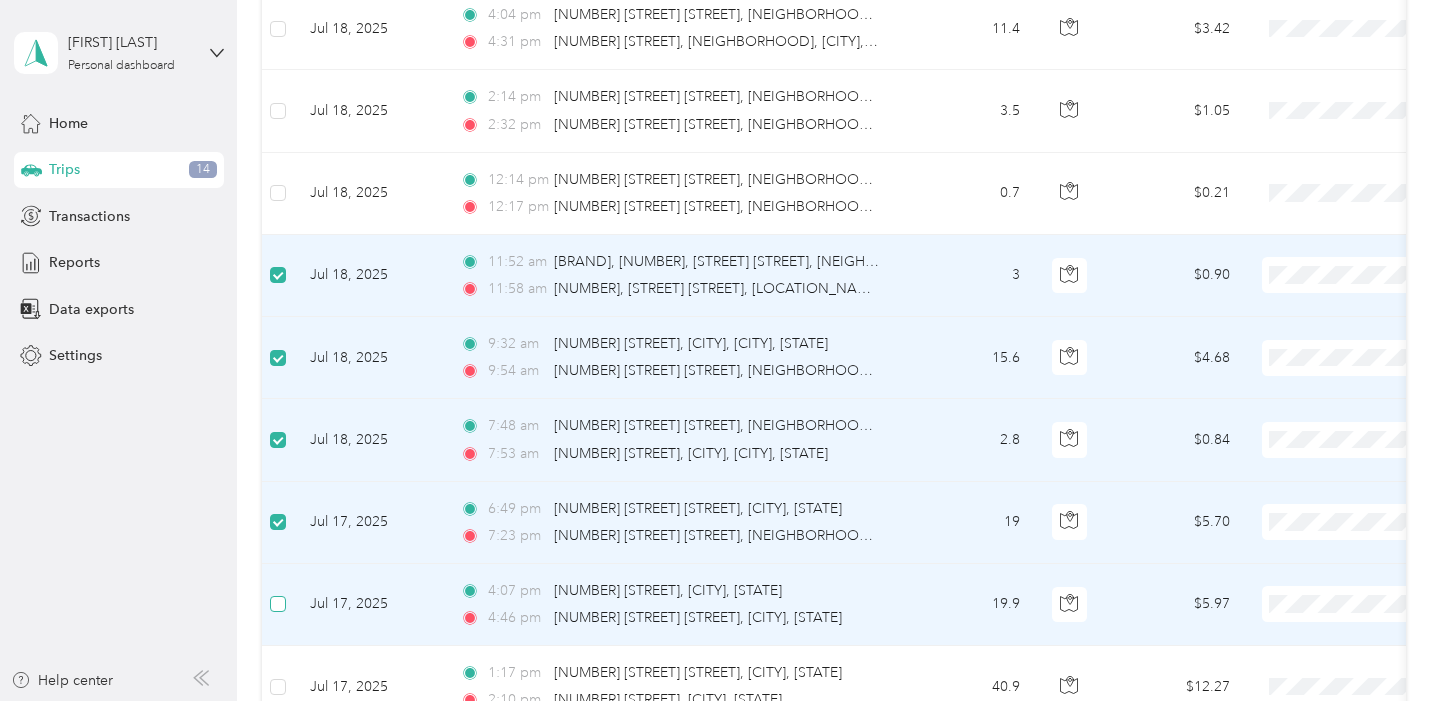 click at bounding box center (278, 604) 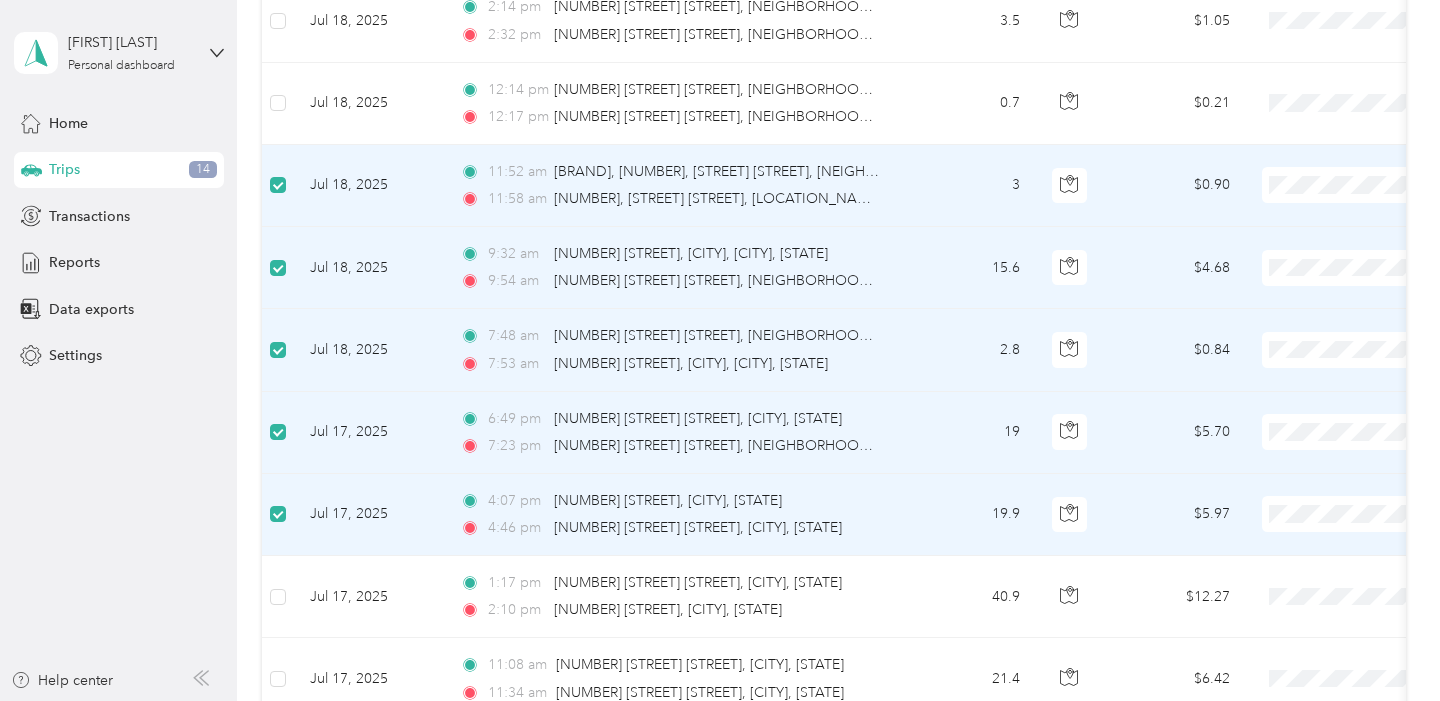 scroll, scrollTop: 3785, scrollLeft: 0, axis: vertical 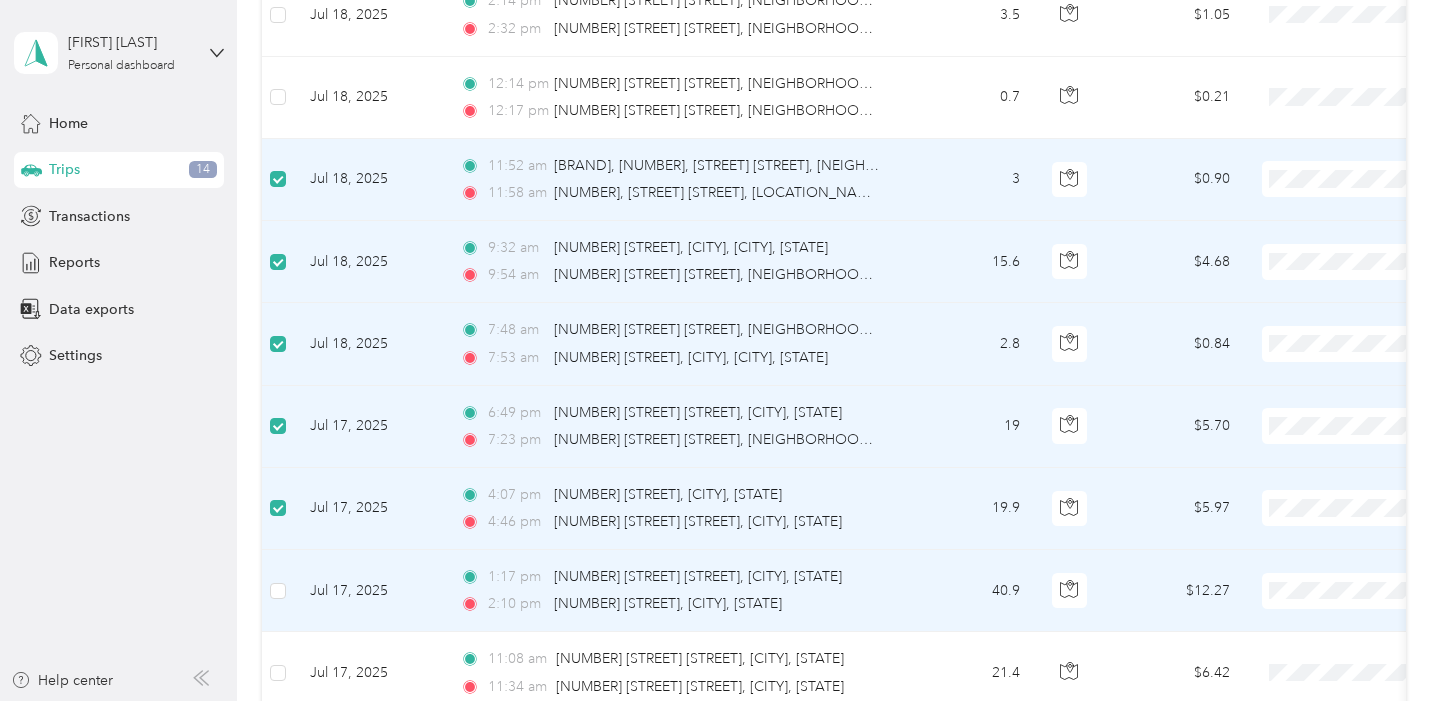 click at bounding box center (278, 591) 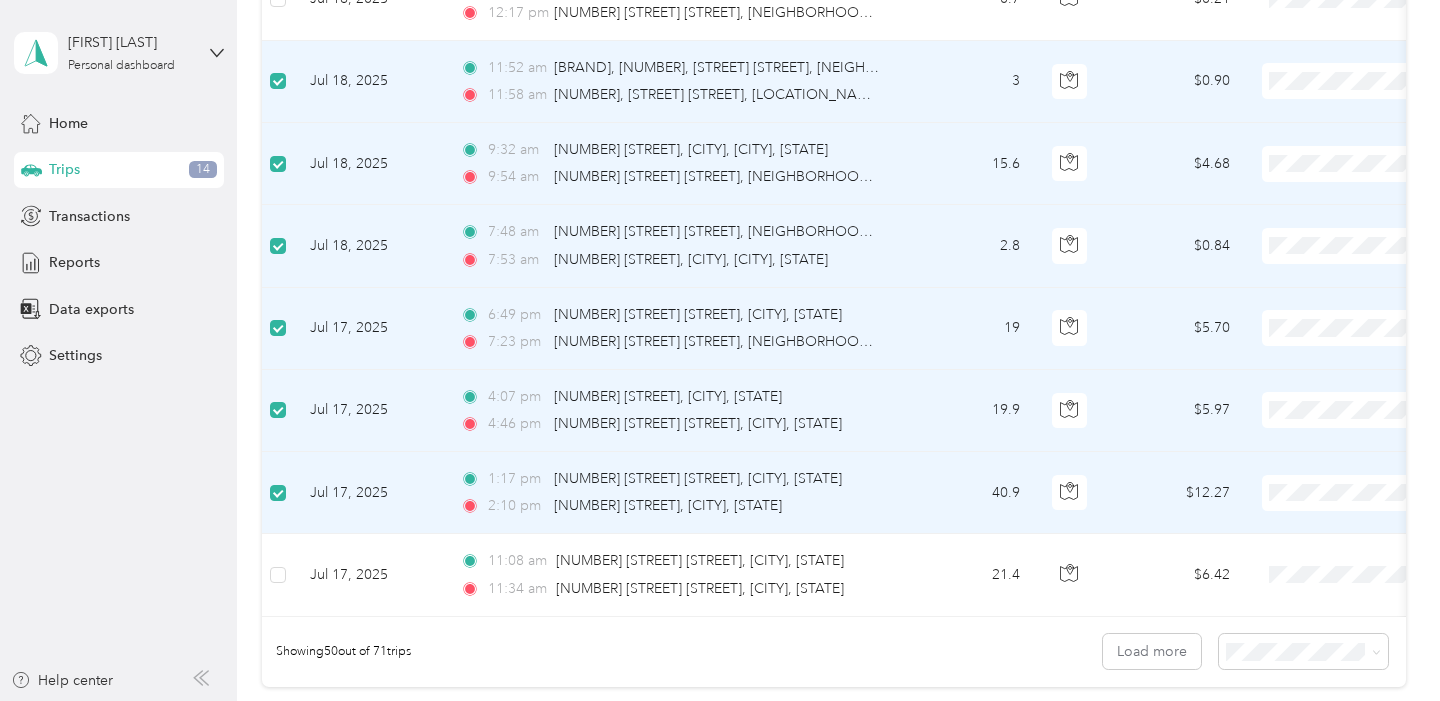 scroll, scrollTop: 3929, scrollLeft: 0, axis: vertical 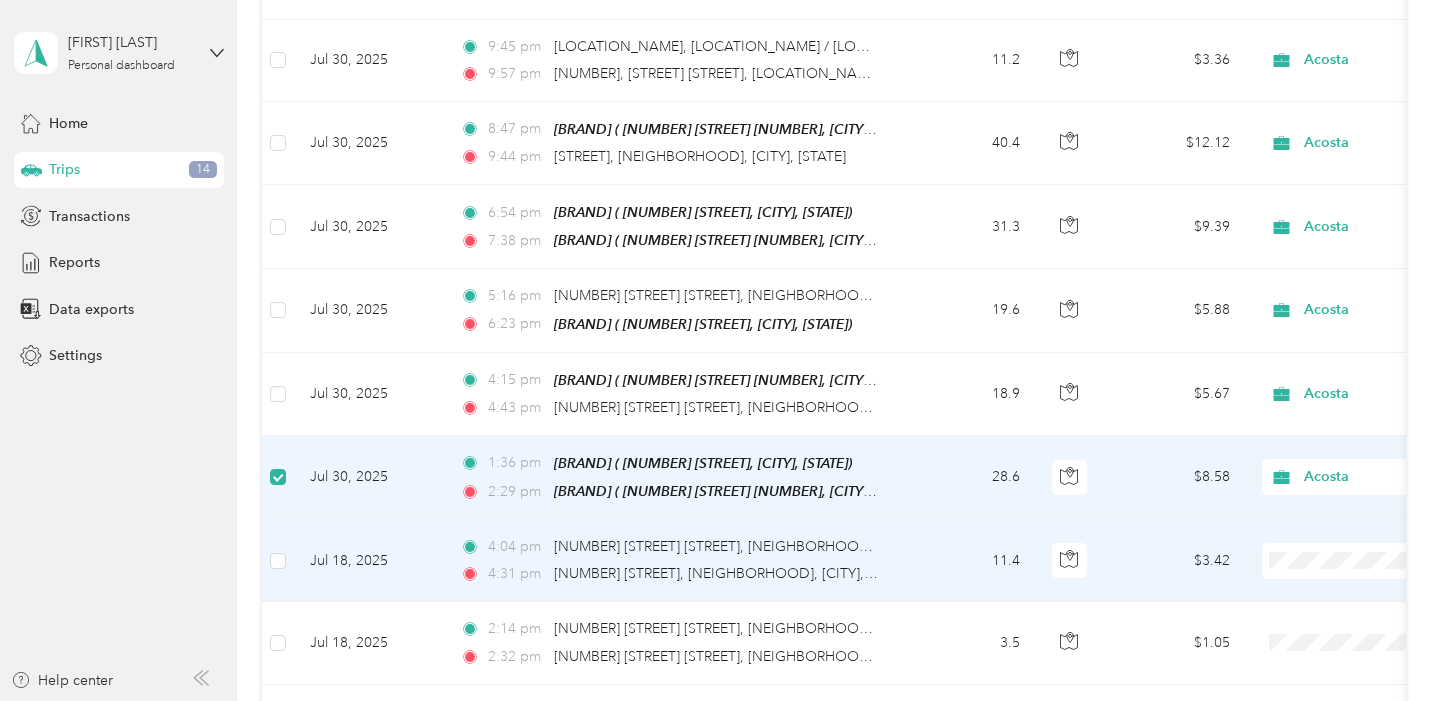 click at bounding box center (278, 561) 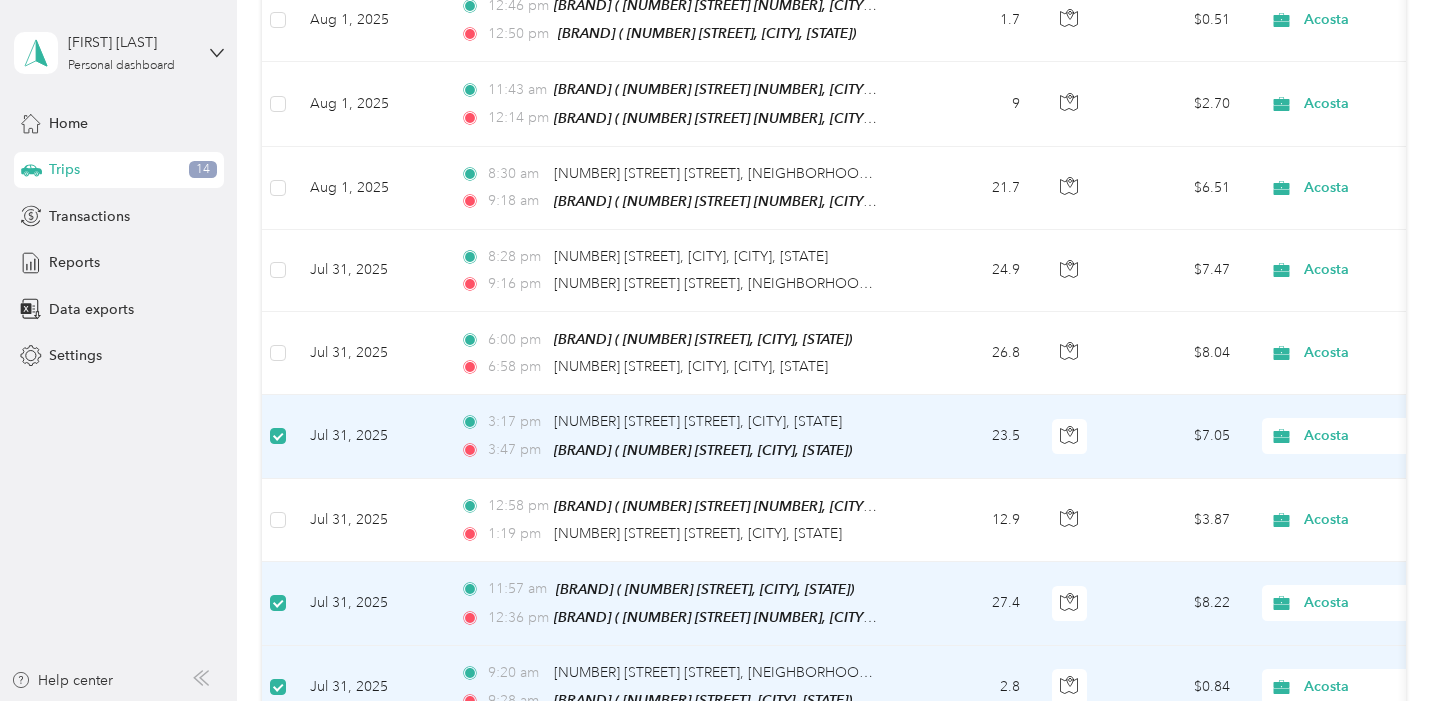 scroll, scrollTop: 2303, scrollLeft: 0, axis: vertical 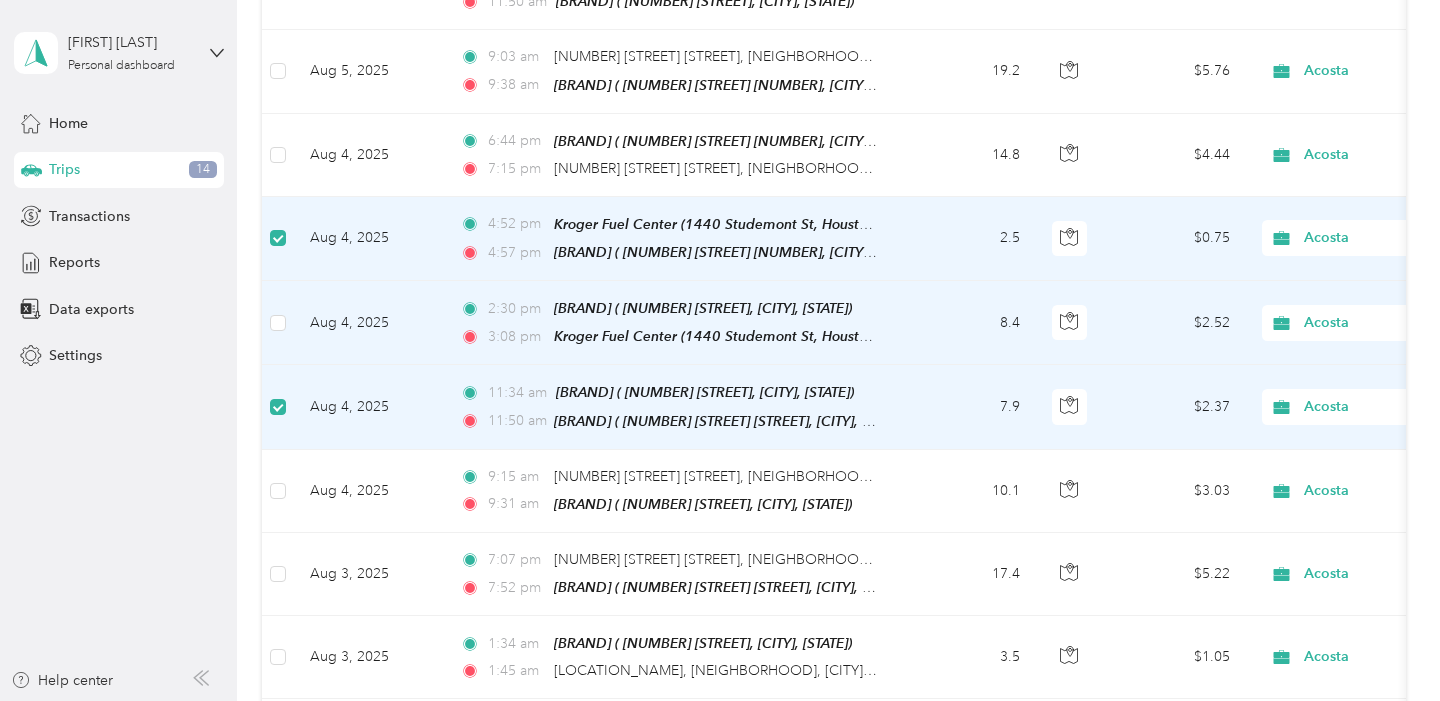 click at bounding box center (278, 323) 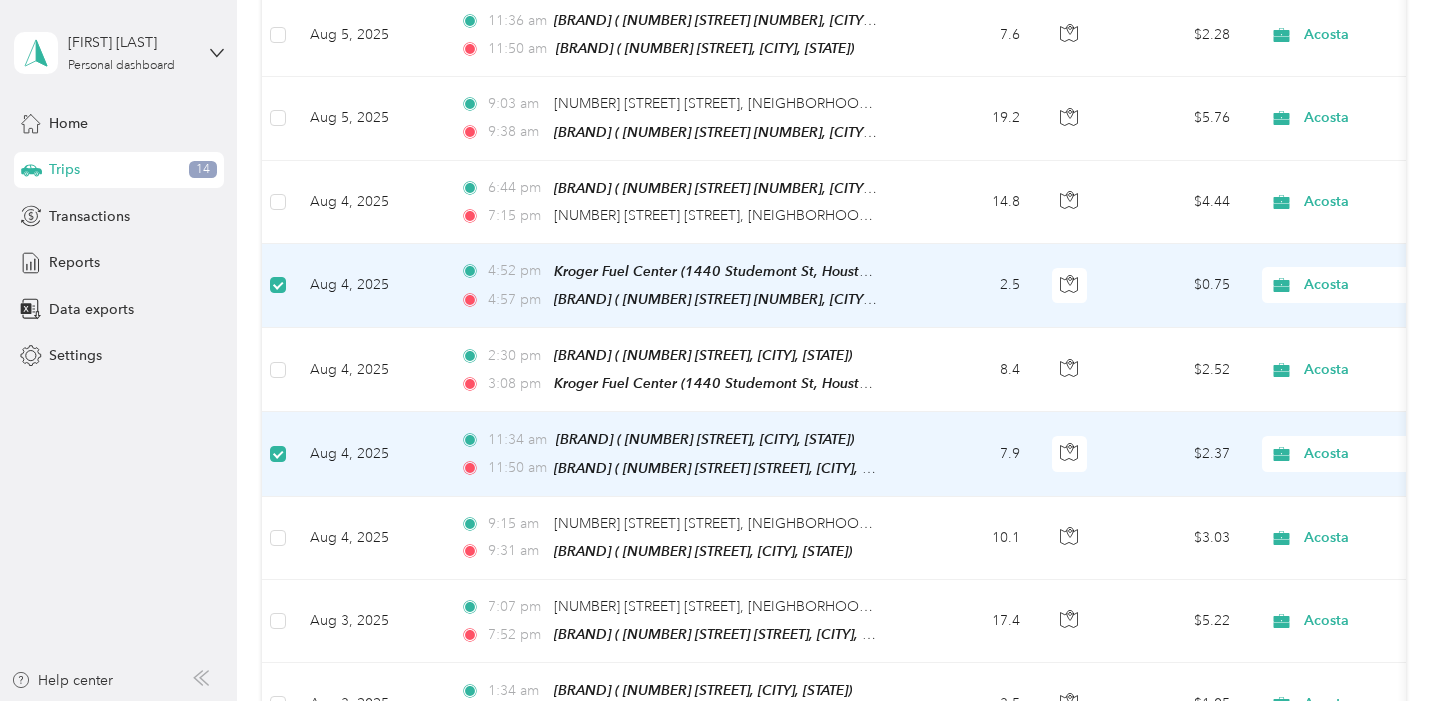 scroll, scrollTop: 341, scrollLeft: 0, axis: vertical 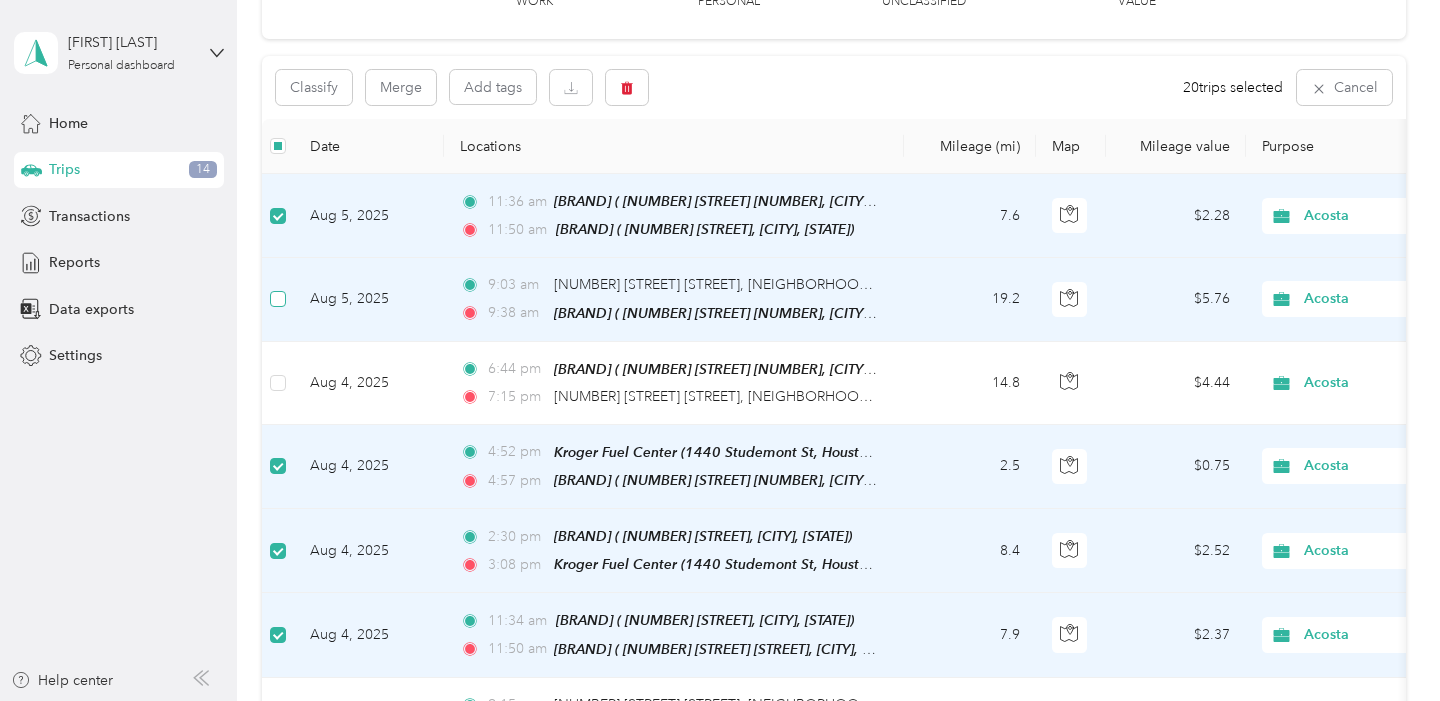 click at bounding box center (278, 299) 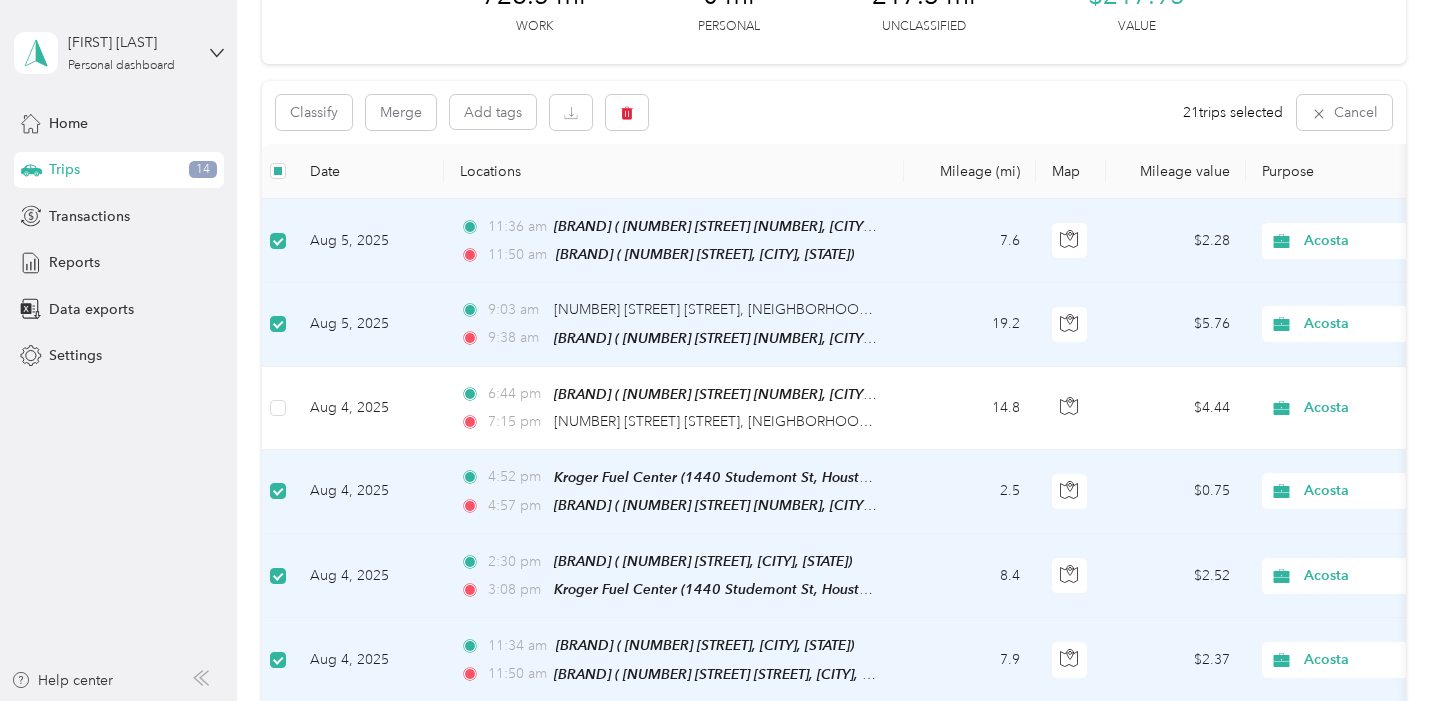 scroll, scrollTop: 0, scrollLeft: 0, axis: both 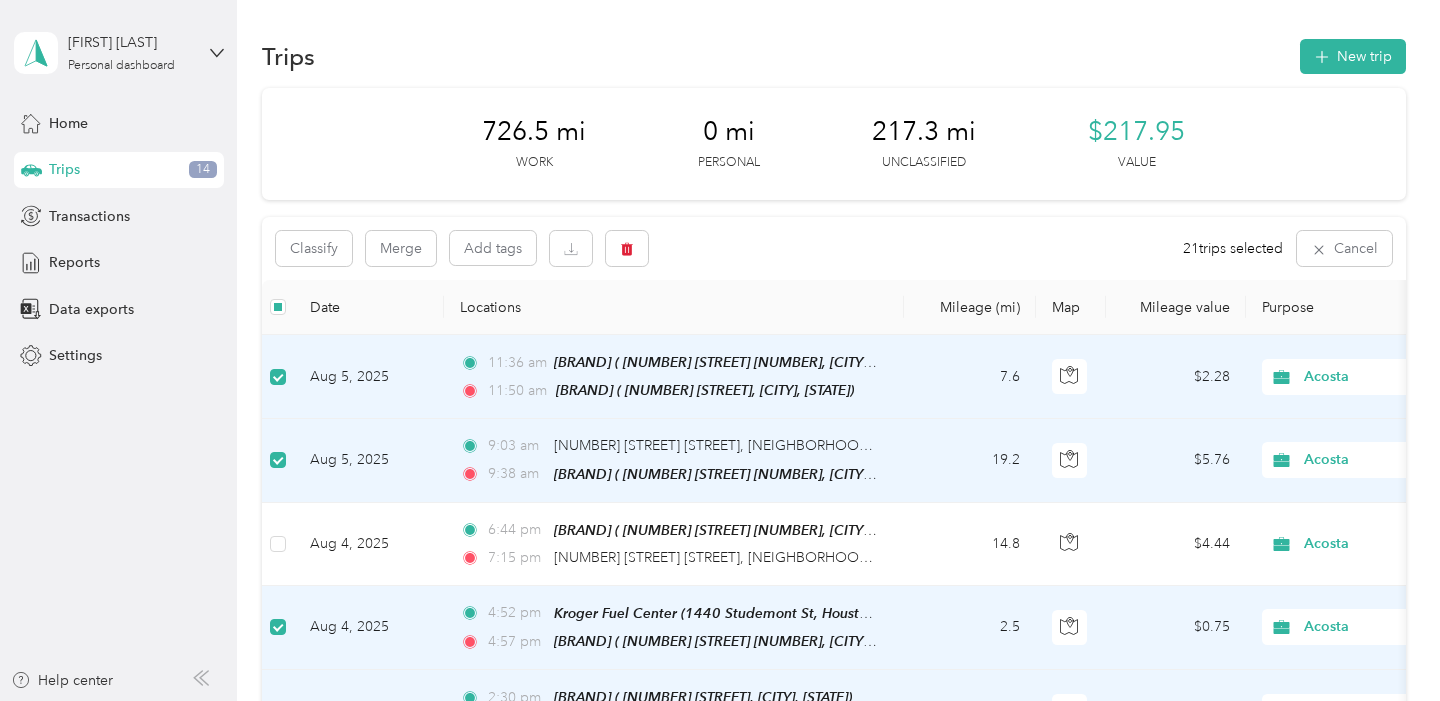 click on "Acosta" at bounding box center [1378, 377] 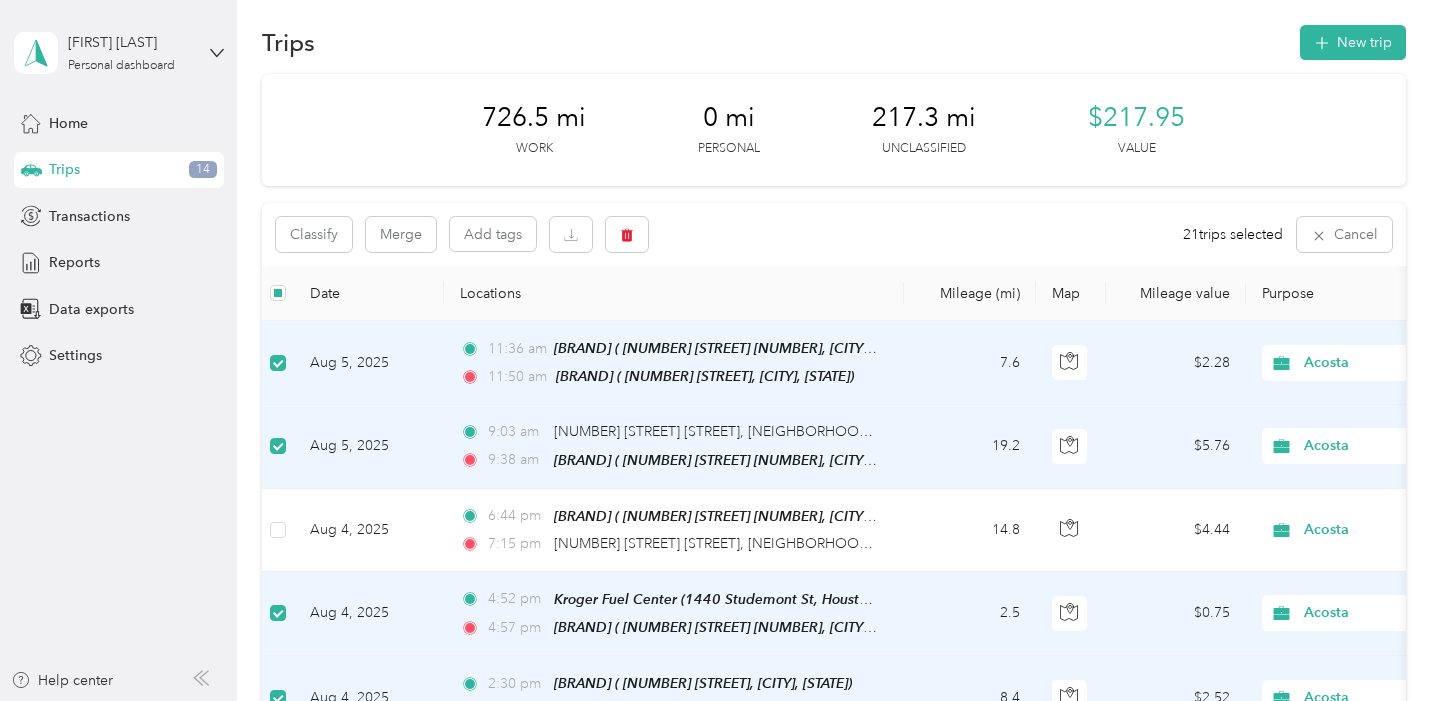 scroll, scrollTop: 0, scrollLeft: 0, axis: both 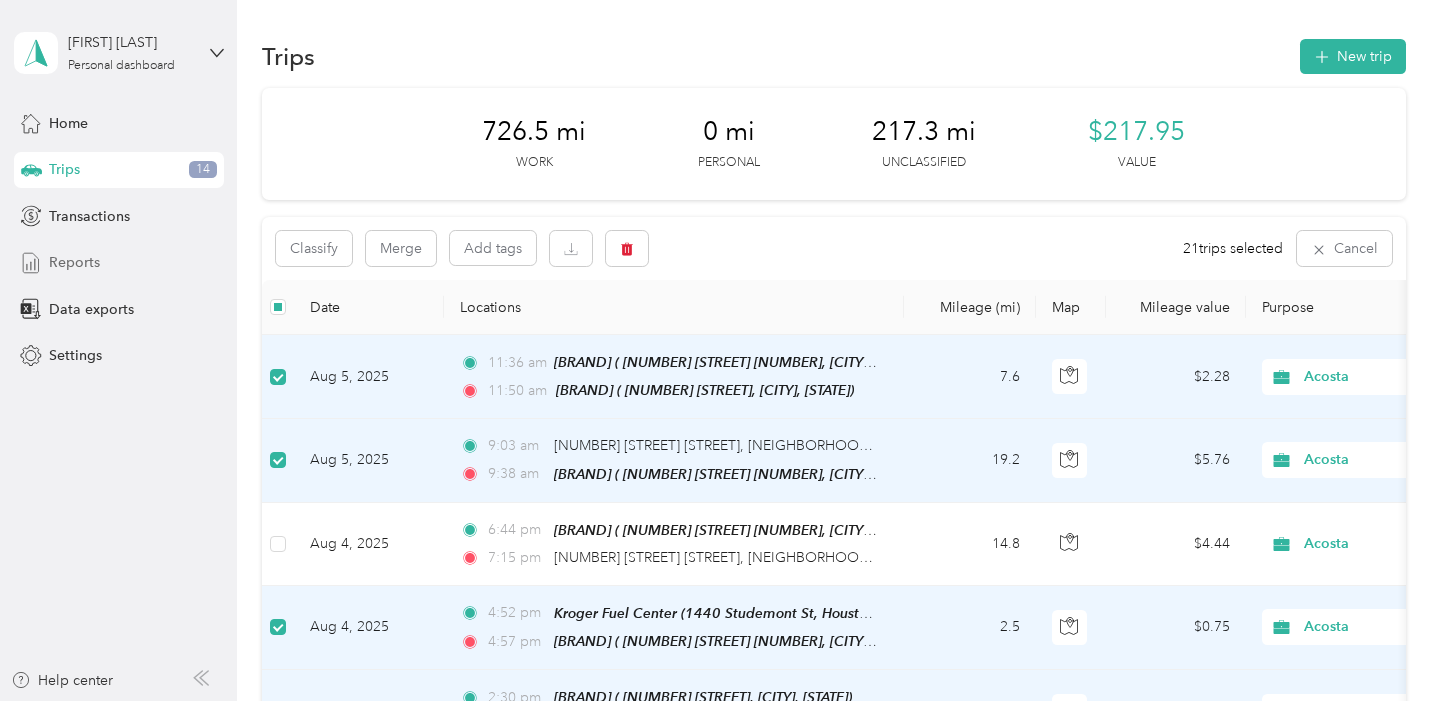 click on "Reports" at bounding box center [119, 263] 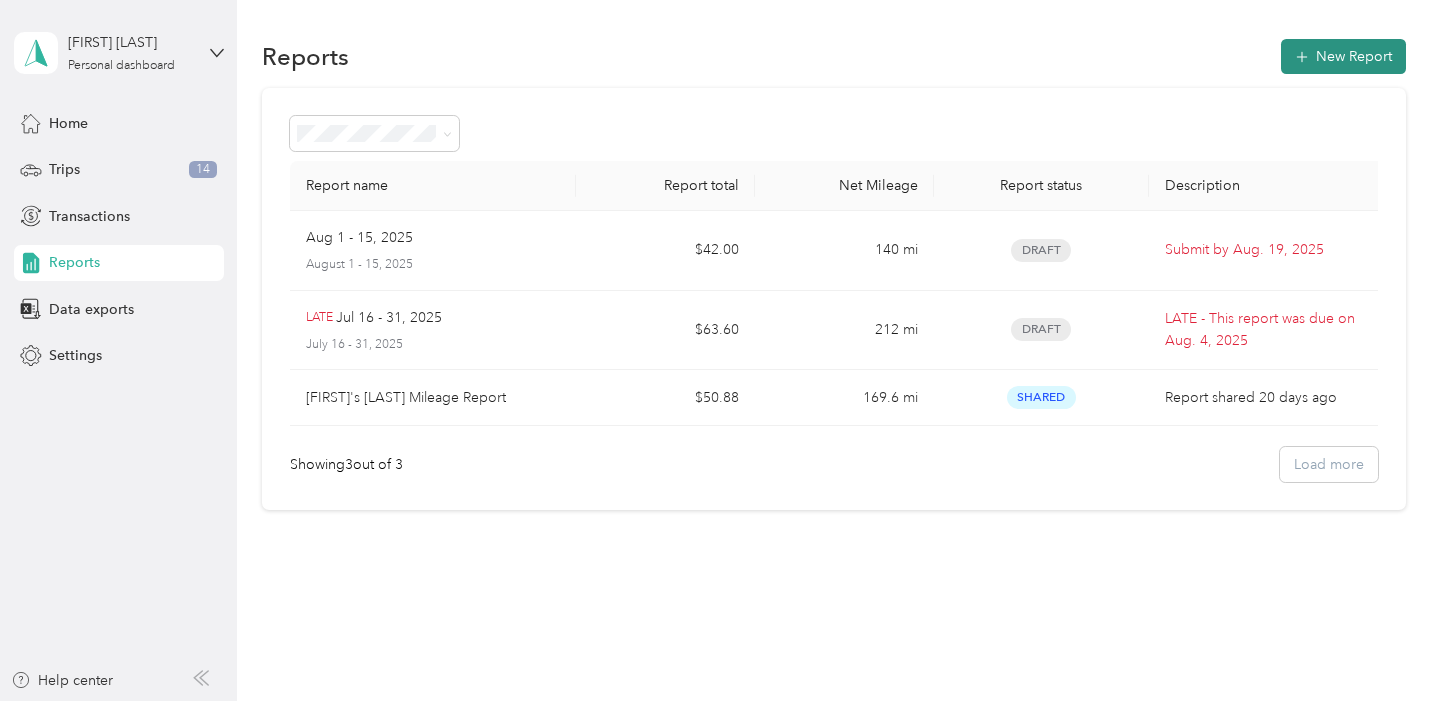 click on "New Report" at bounding box center (1343, 56) 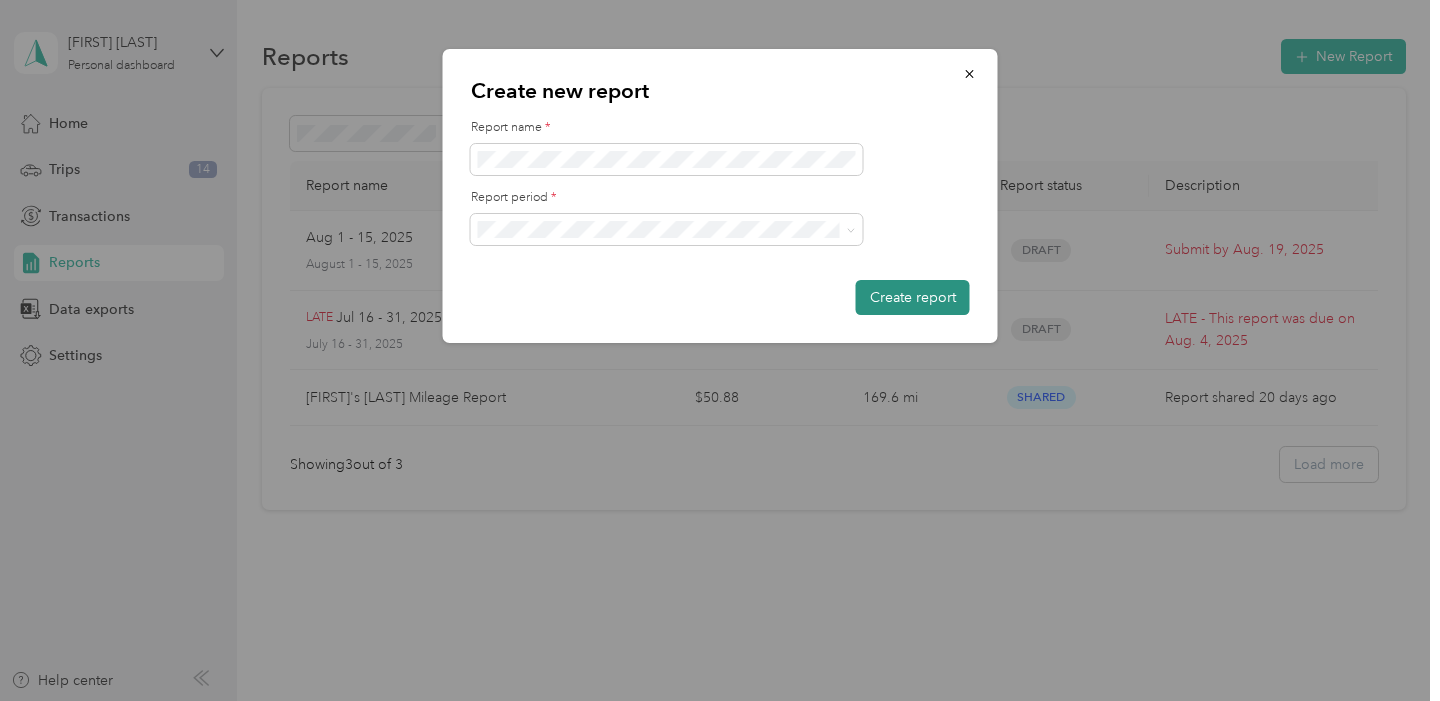 click on "Create report" at bounding box center [913, 297] 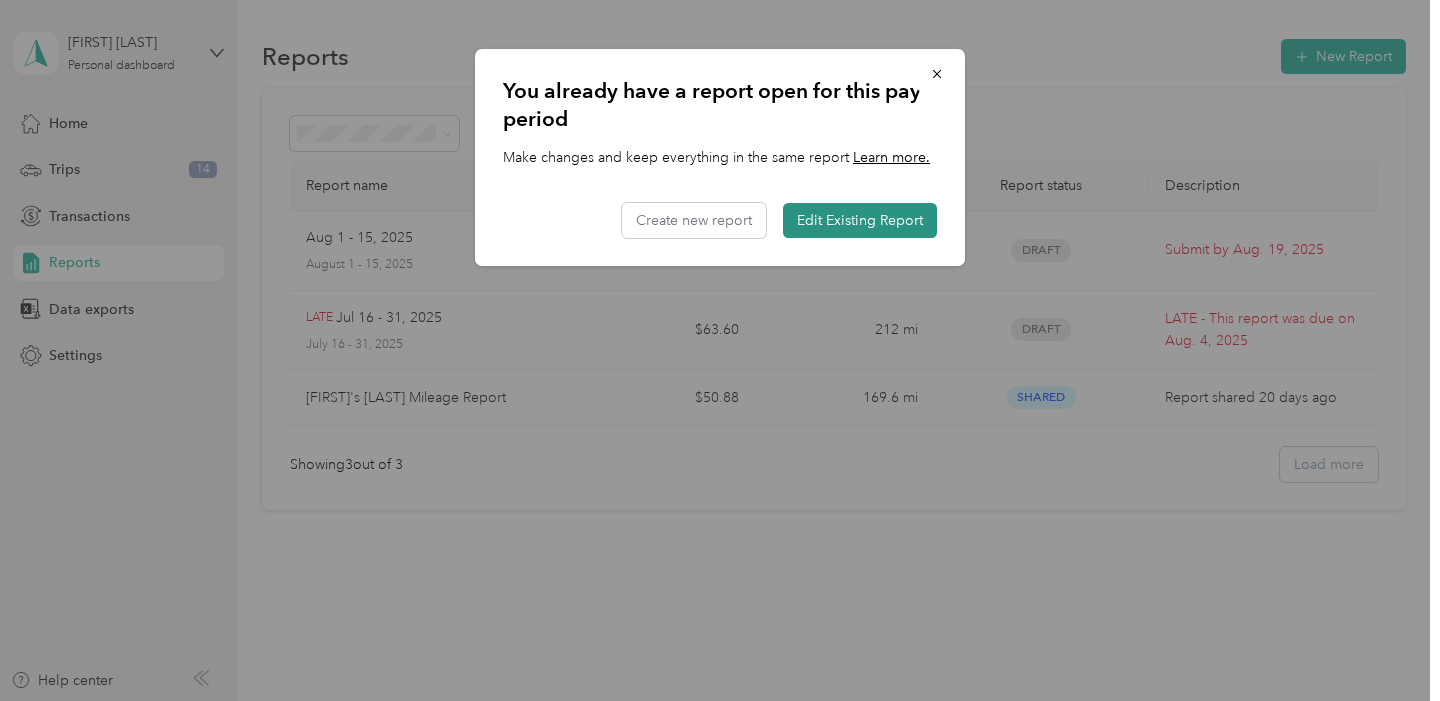 click on "Edit Existing Report" at bounding box center (860, 220) 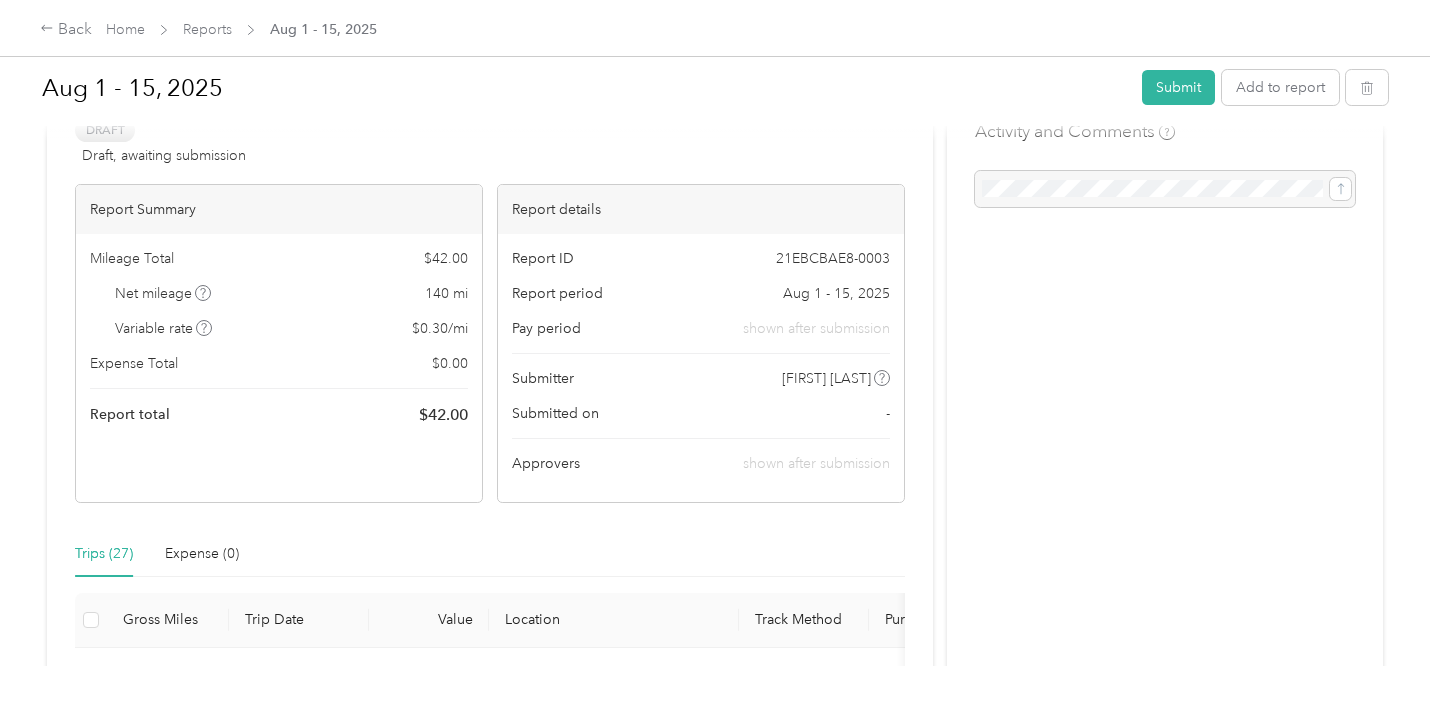 scroll, scrollTop: 0, scrollLeft: 0, axis: both 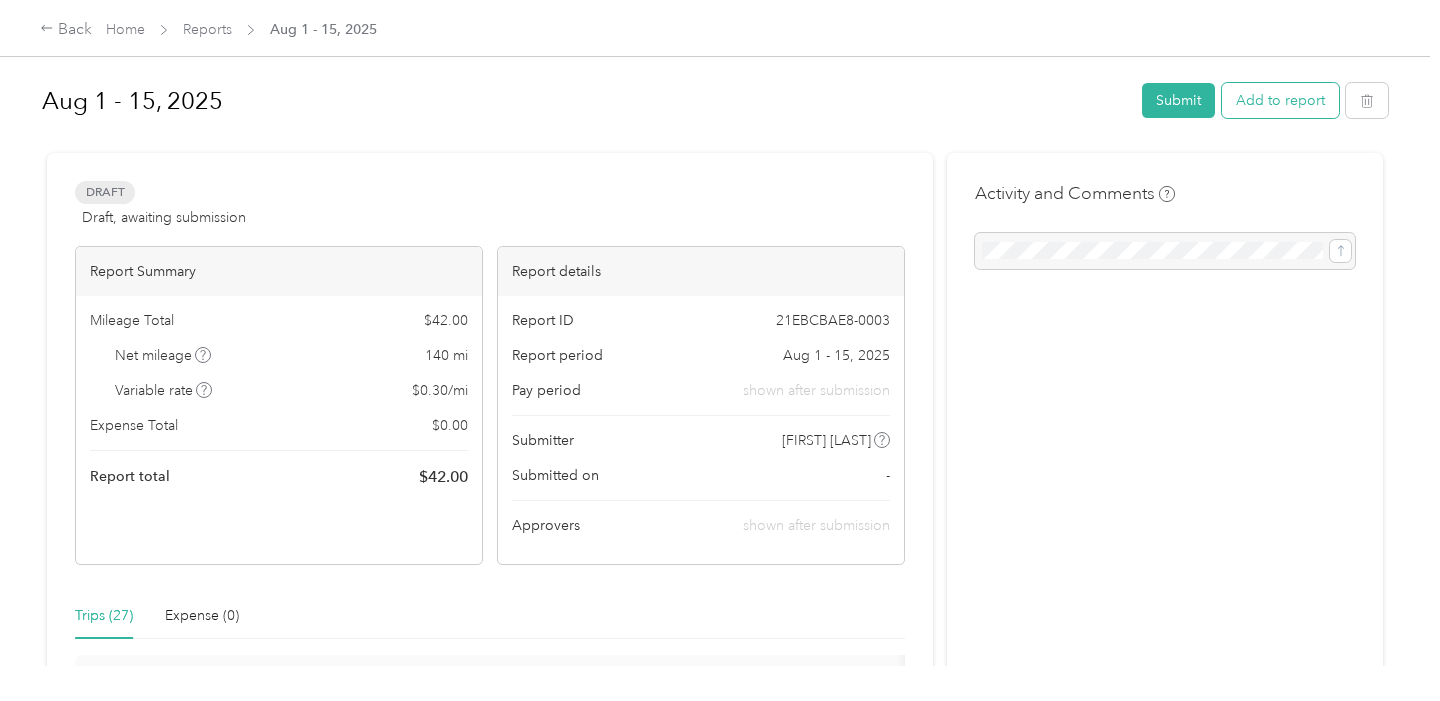 click on "Add to report" at bounding box center [1280, 100] 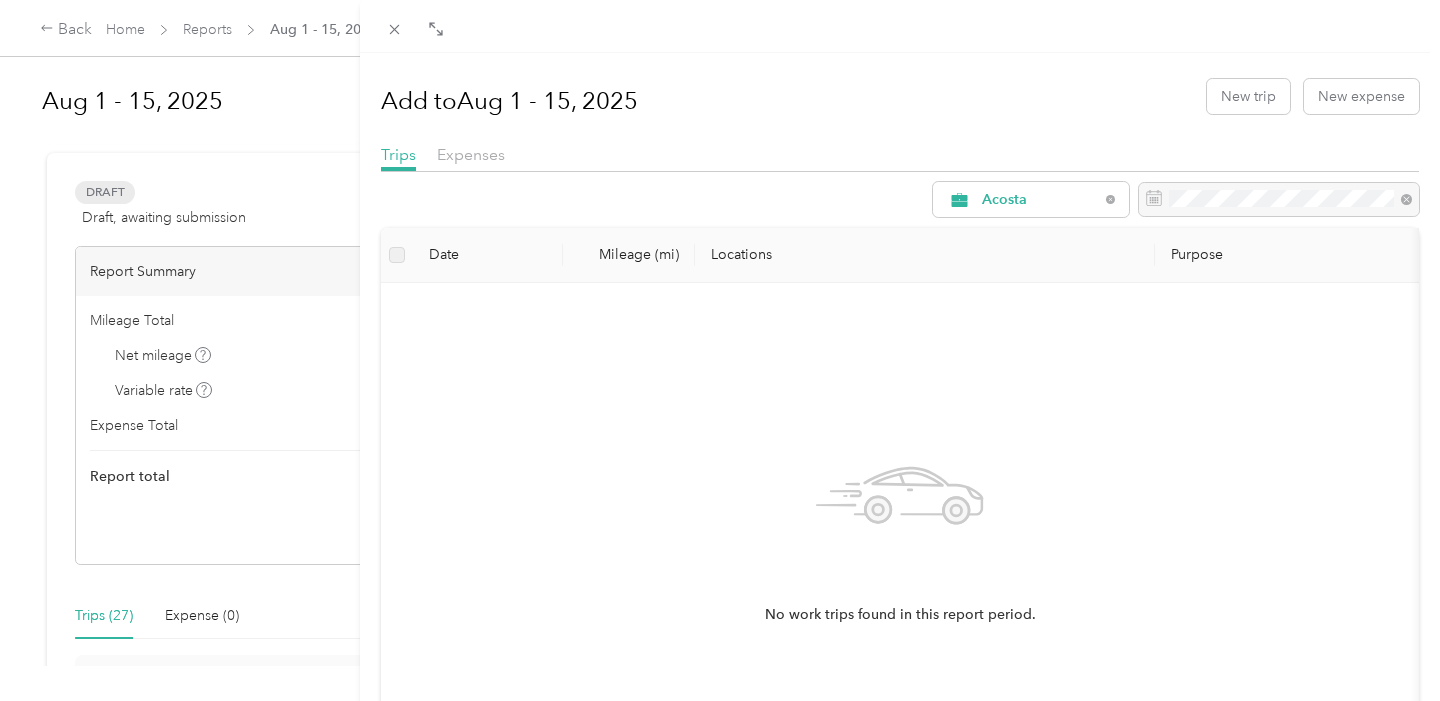 click on "Add to  [DATE] New trip New expense Trips Expenses [BRAND] Date Mileage (mi) Locations Purpose           No work trips found in this report period. Load more" at bounding box center (720, 350) 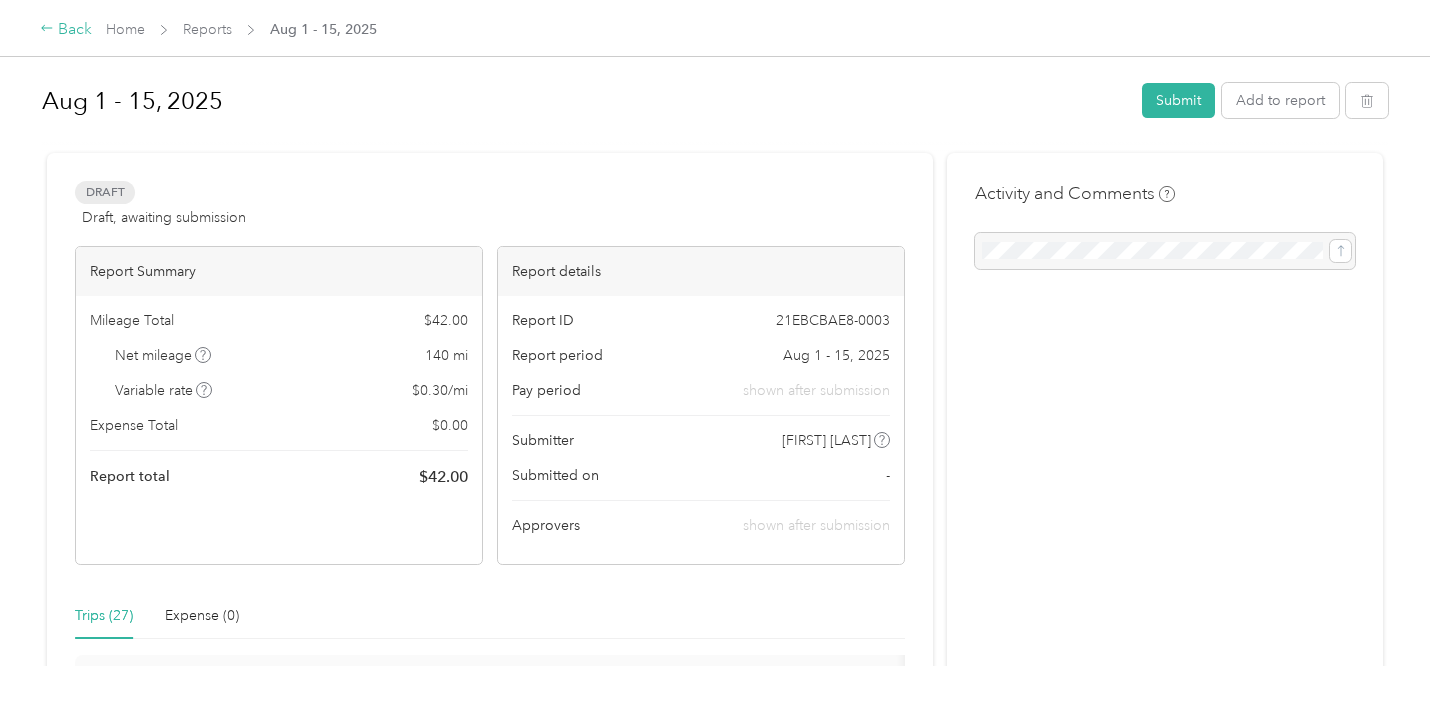 click on "Back" at bounding box center (66, 30) 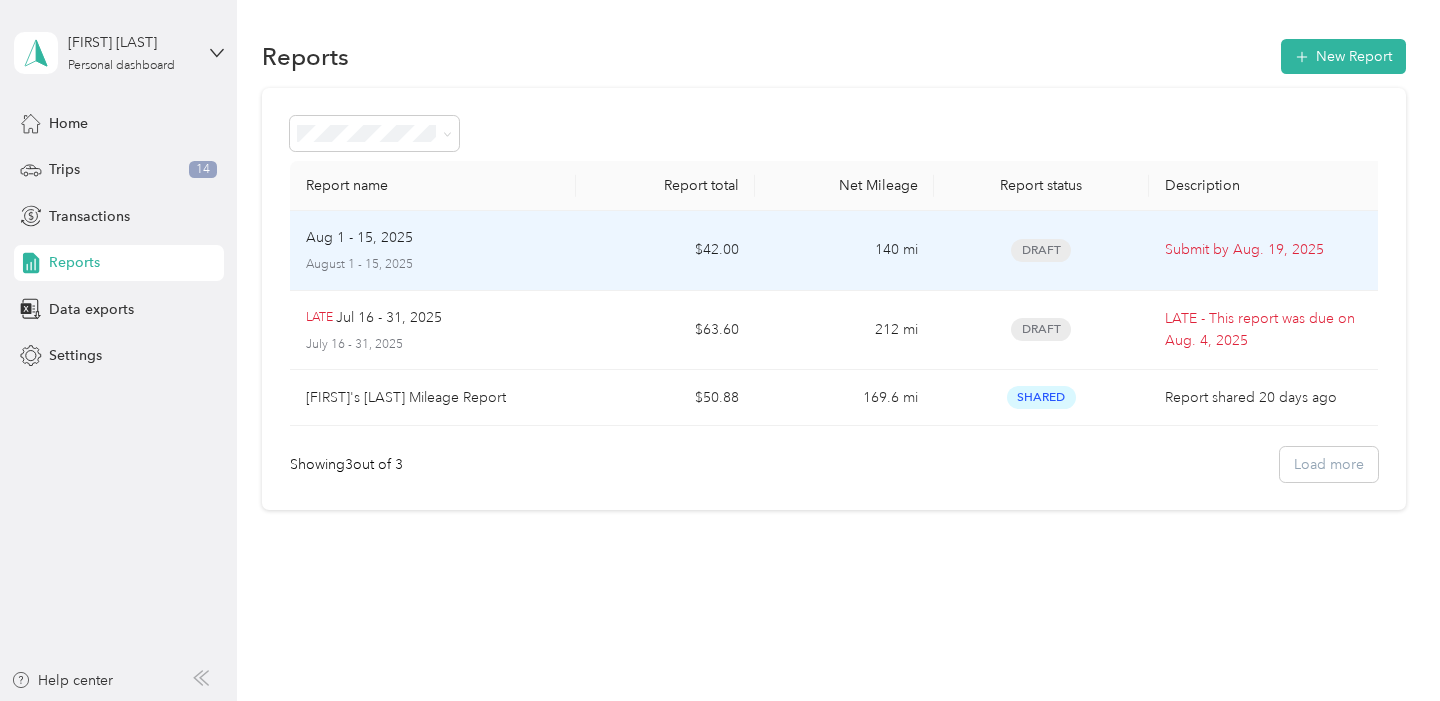 click on "Submit  by   [DATE]" at bounding box center (1268, 250) 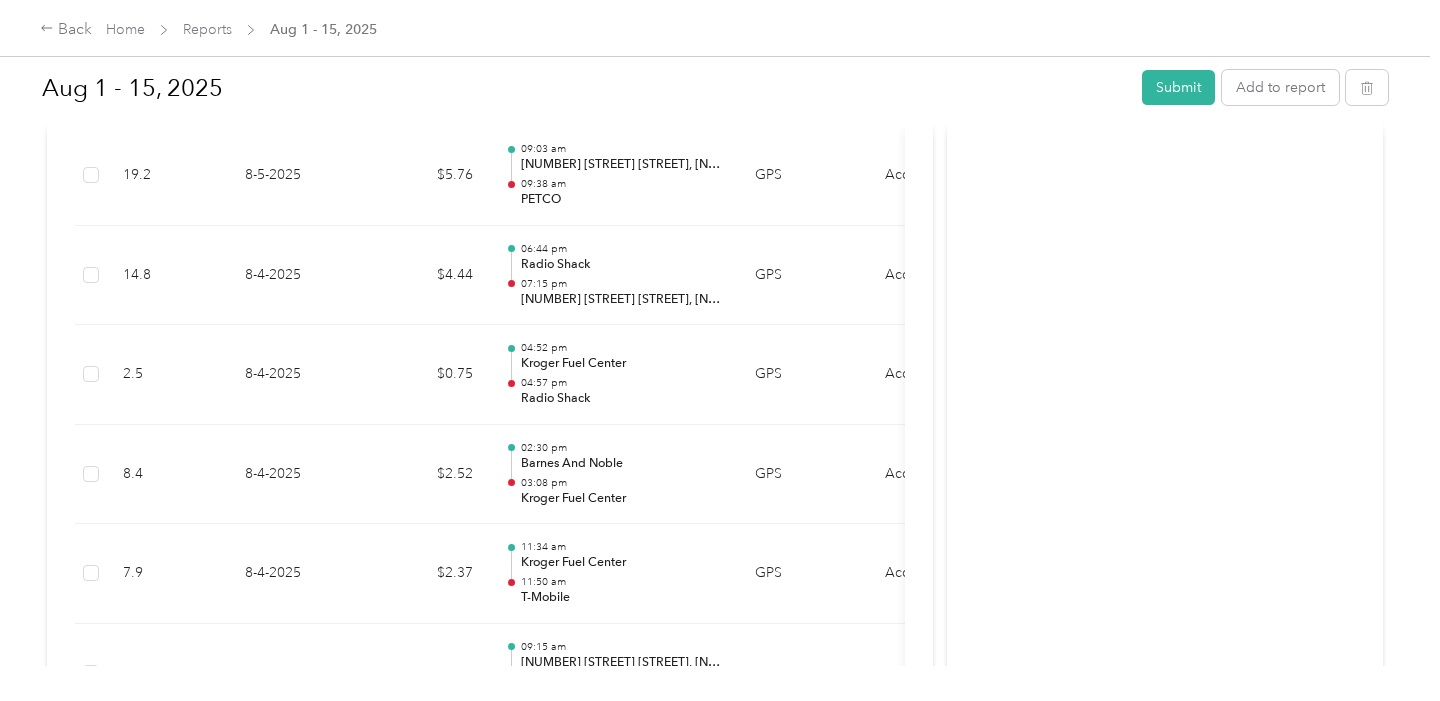 scroll, scrollTop: 685, scrollLeft: 0, axis: vertical 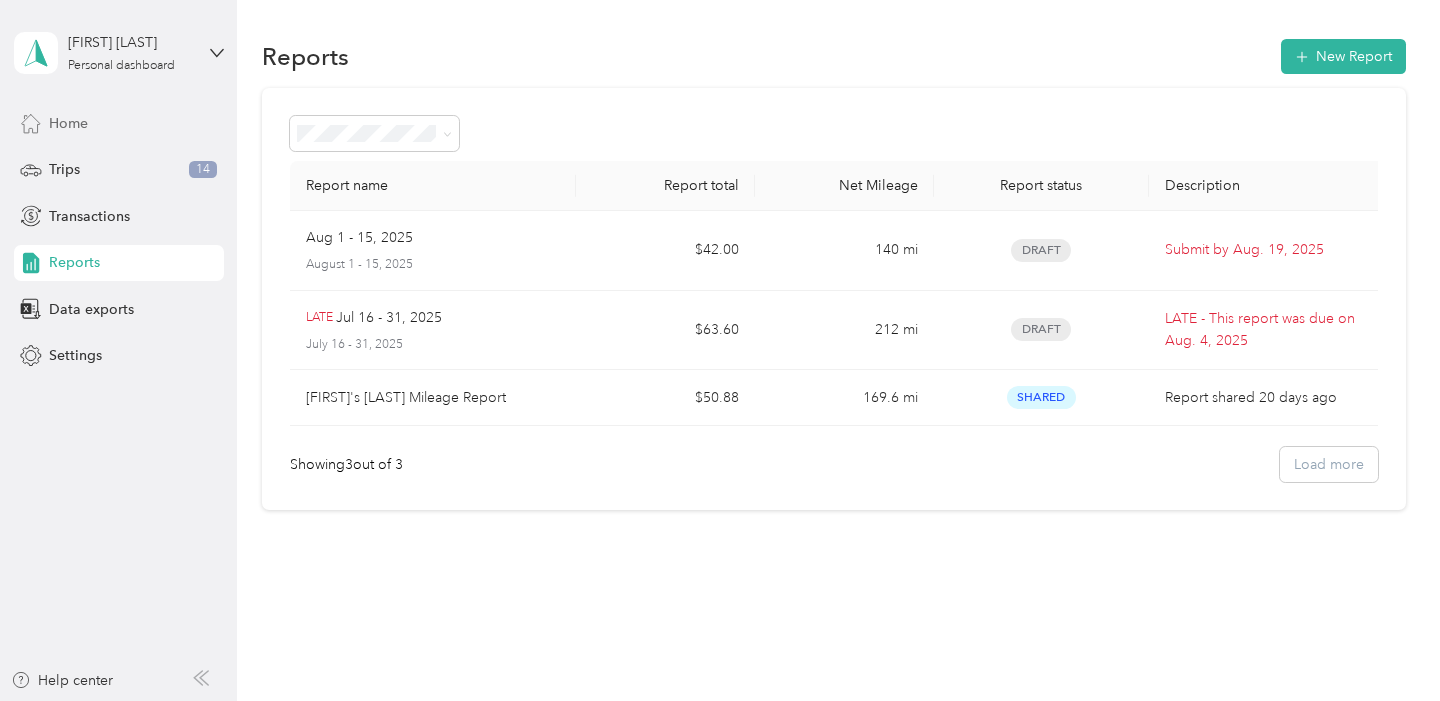 click on "Home" at bounding box center (68, 123) 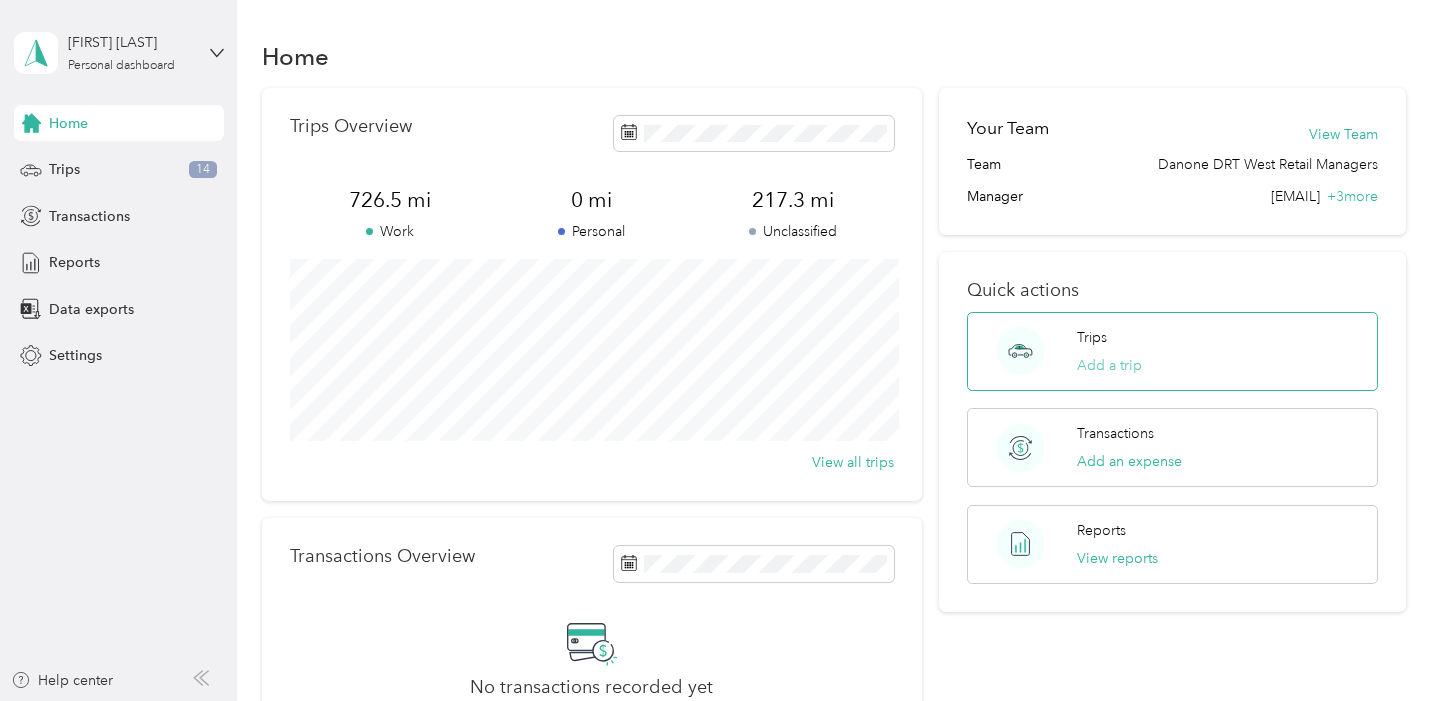 click on "Add a trip" at bounding box center (1109, 365) 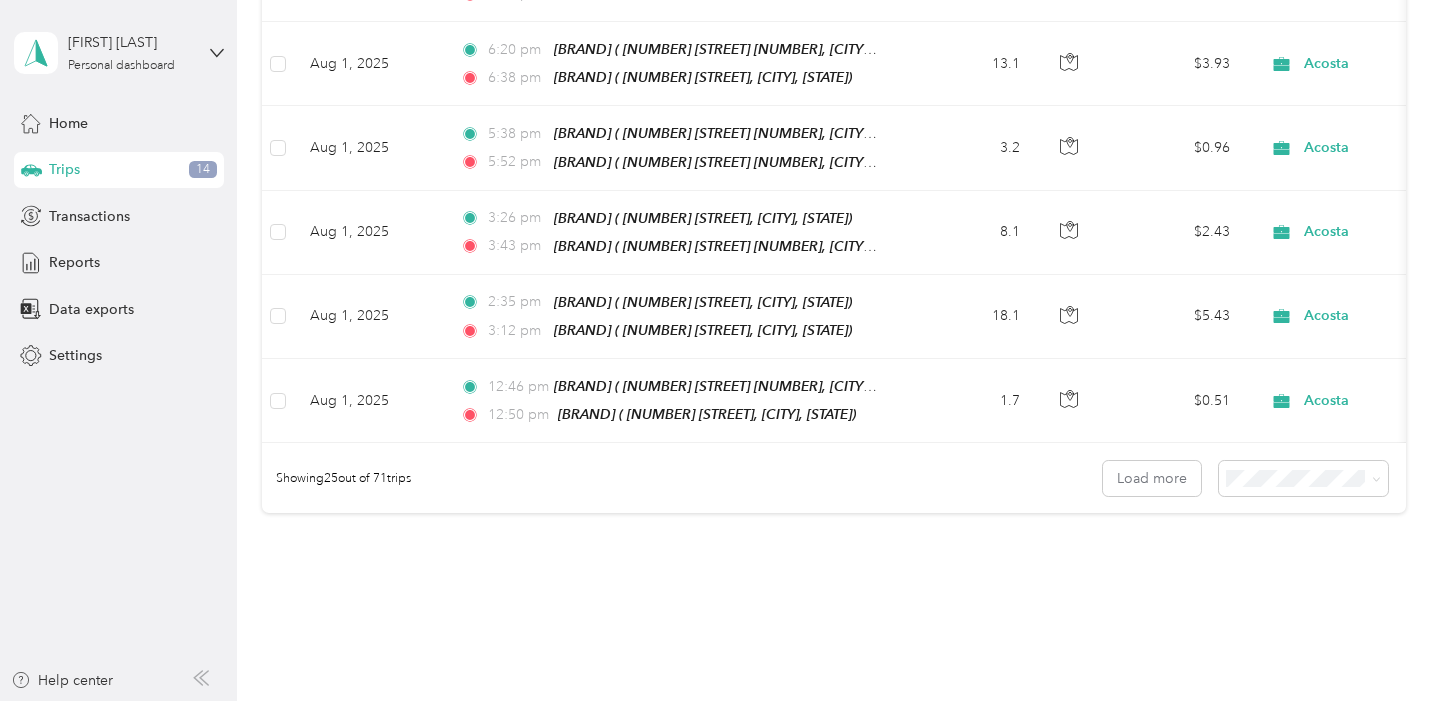 scroll, scrollTop: 2057, scrollLeft: 0, axis: vertical 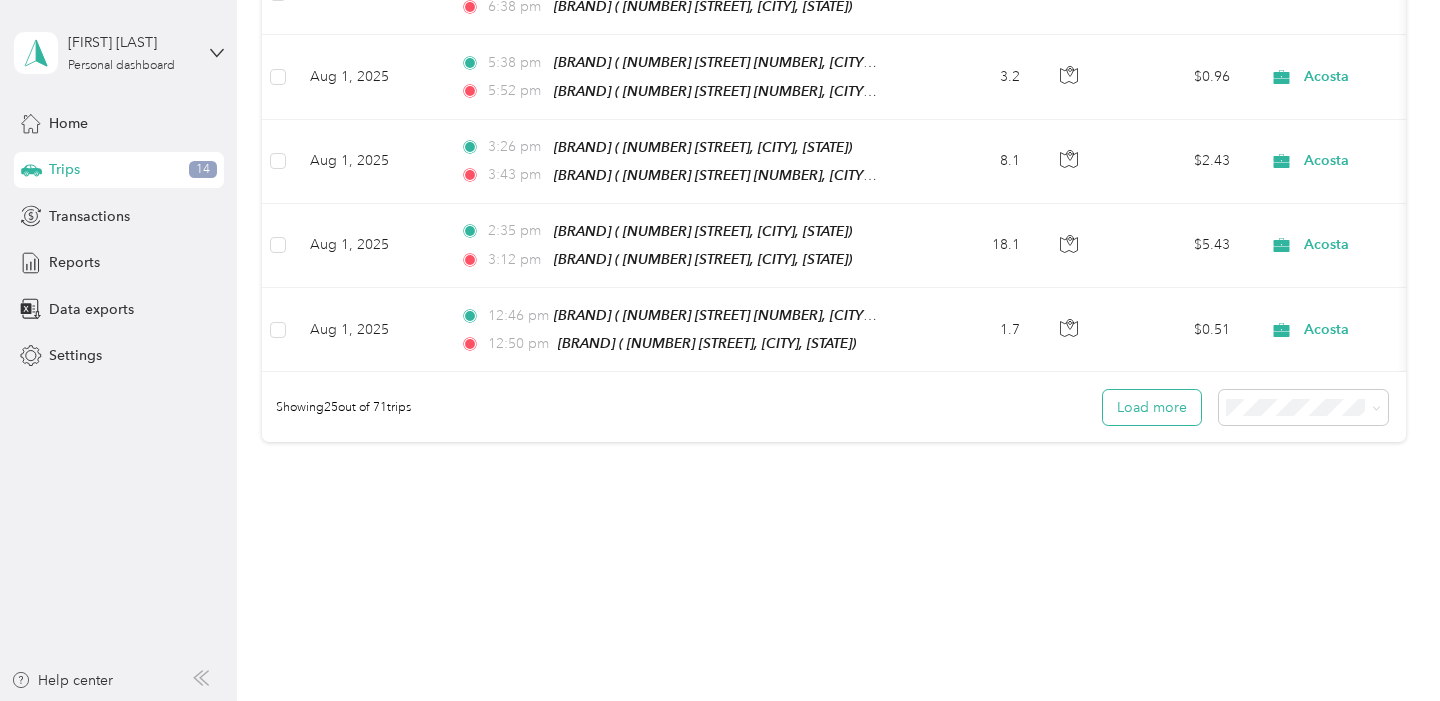 click on "Load more" at bounding box center (1152, 407) 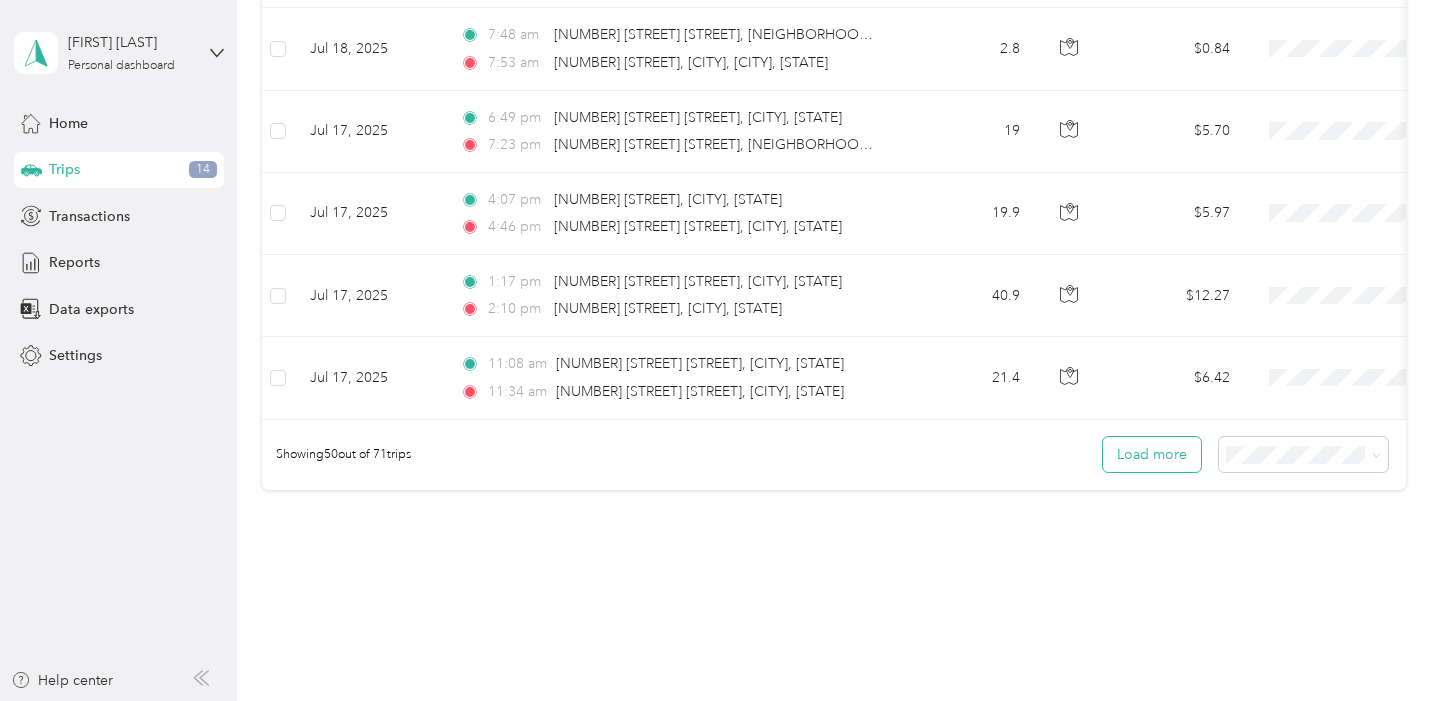 scroll, scrollTop: 4121, scrollLeft: 0, axis: vertical 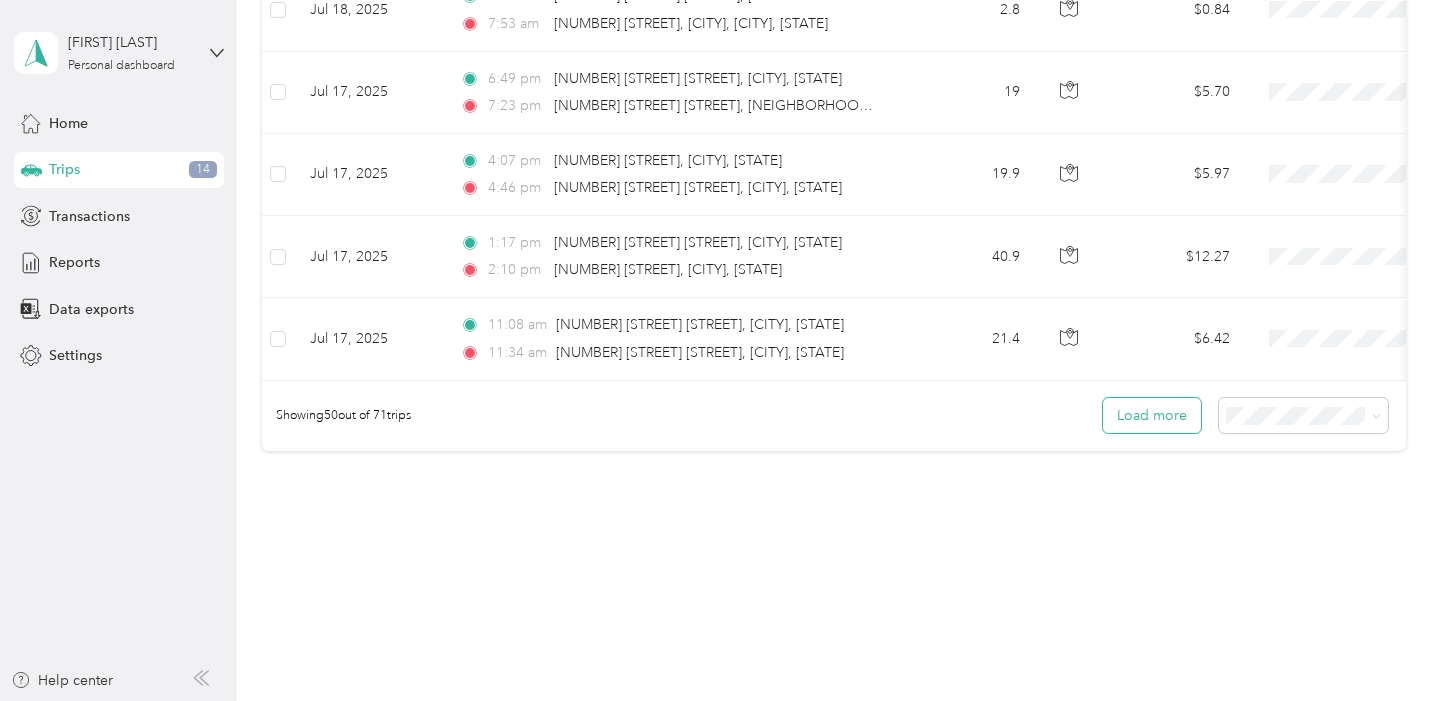click on "Load more" at bounding box center [1152, 415] 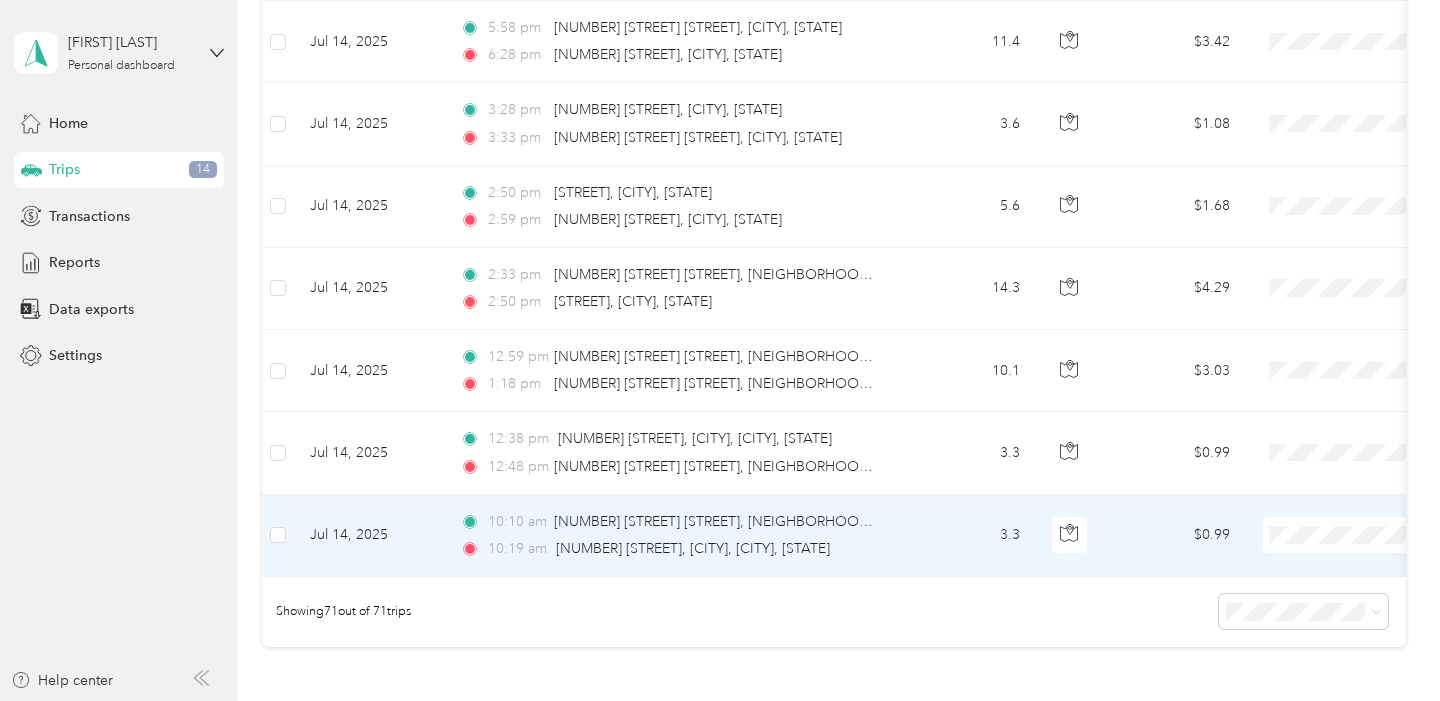 scroll, scrollTop: 5619, scrollLeft: 0, axis: vertical 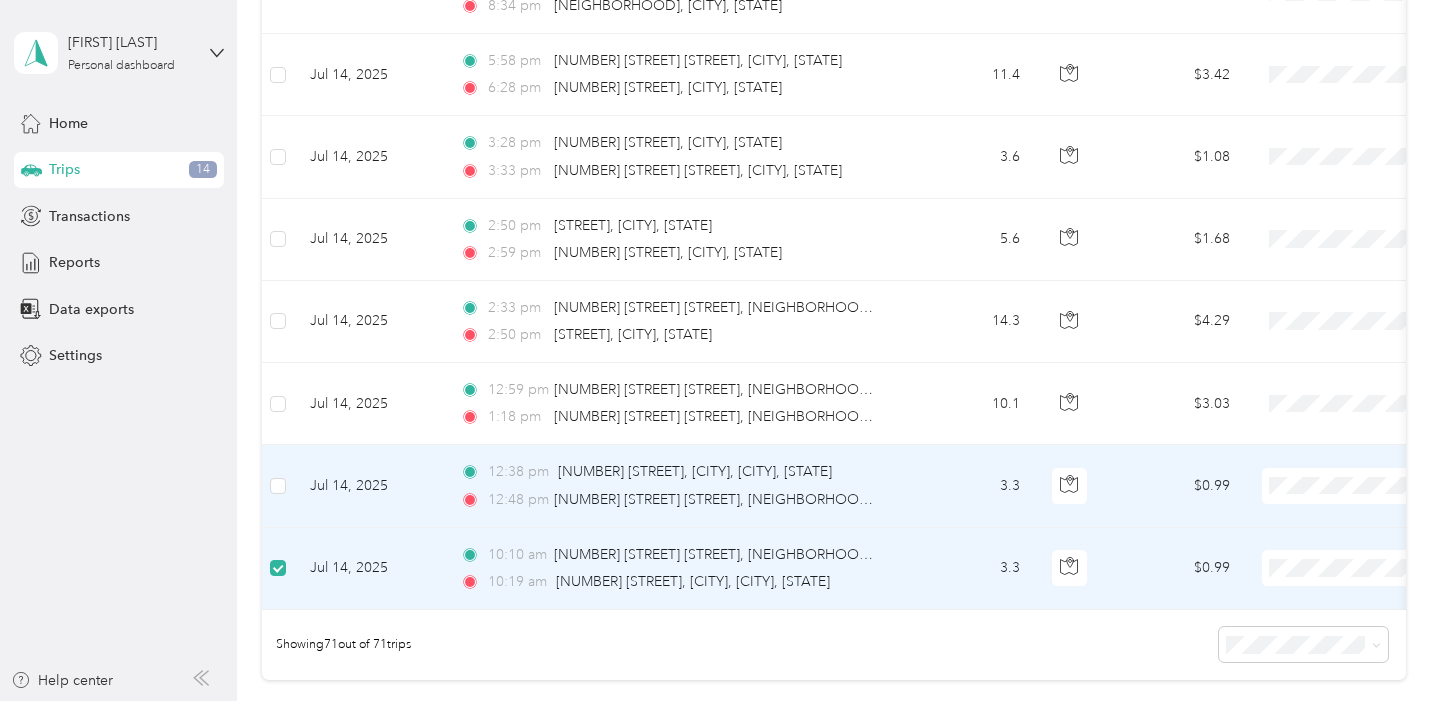 click at bounding box center [278, 486] 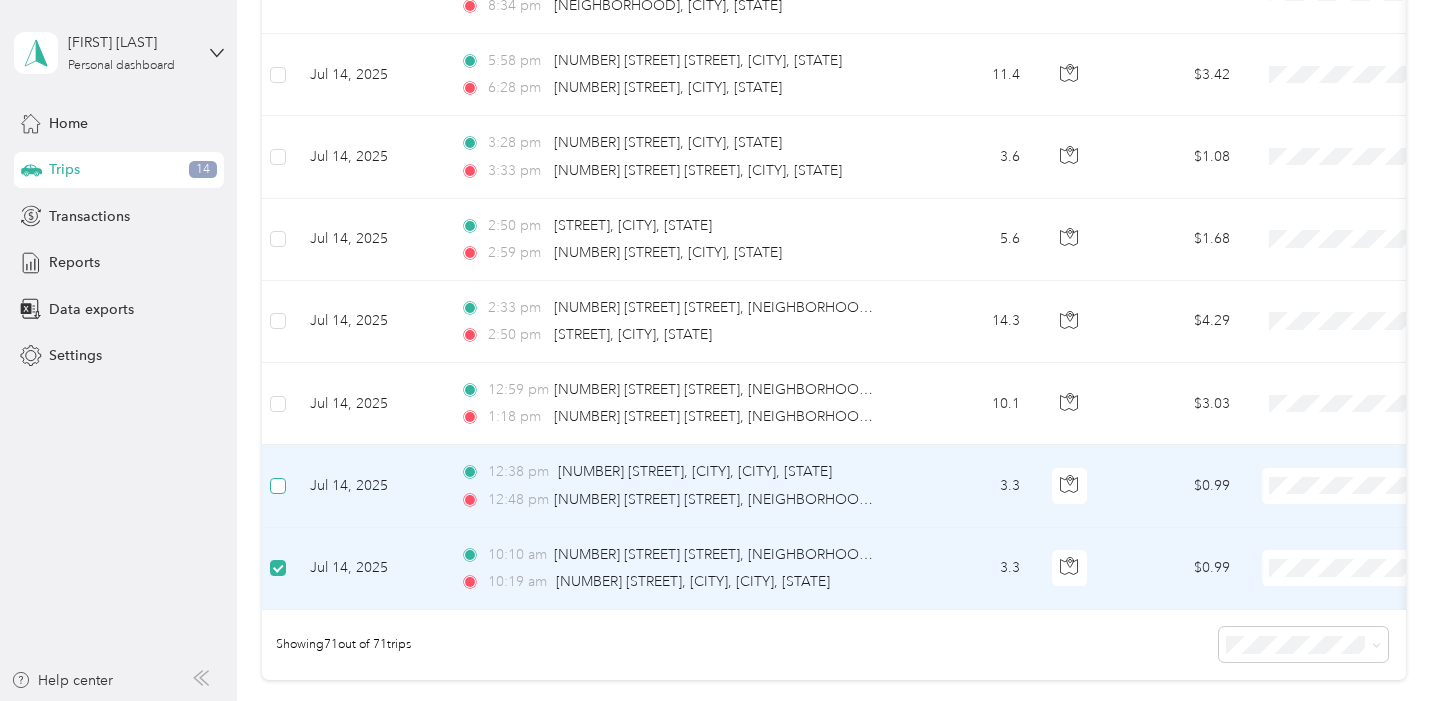 click at bounding box center [278, 486] 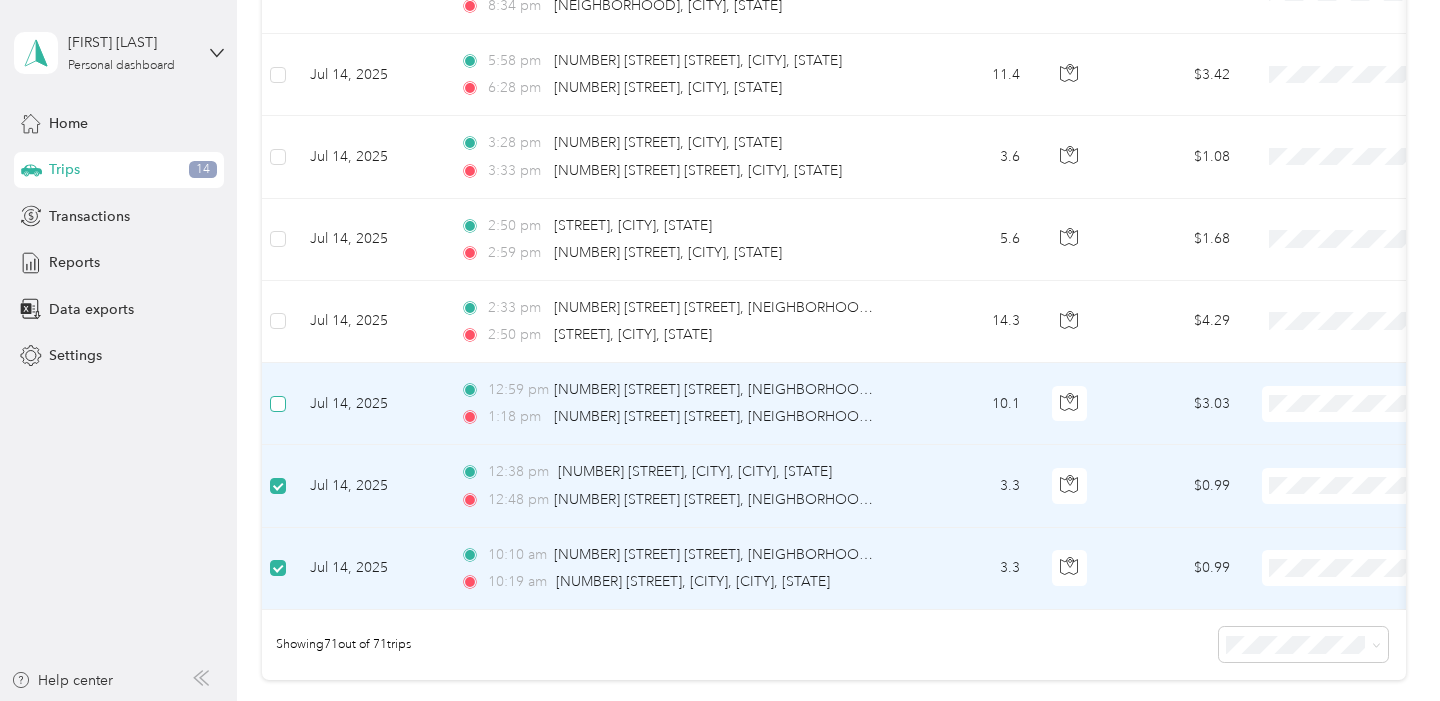 click at bounding box center [278, 404] 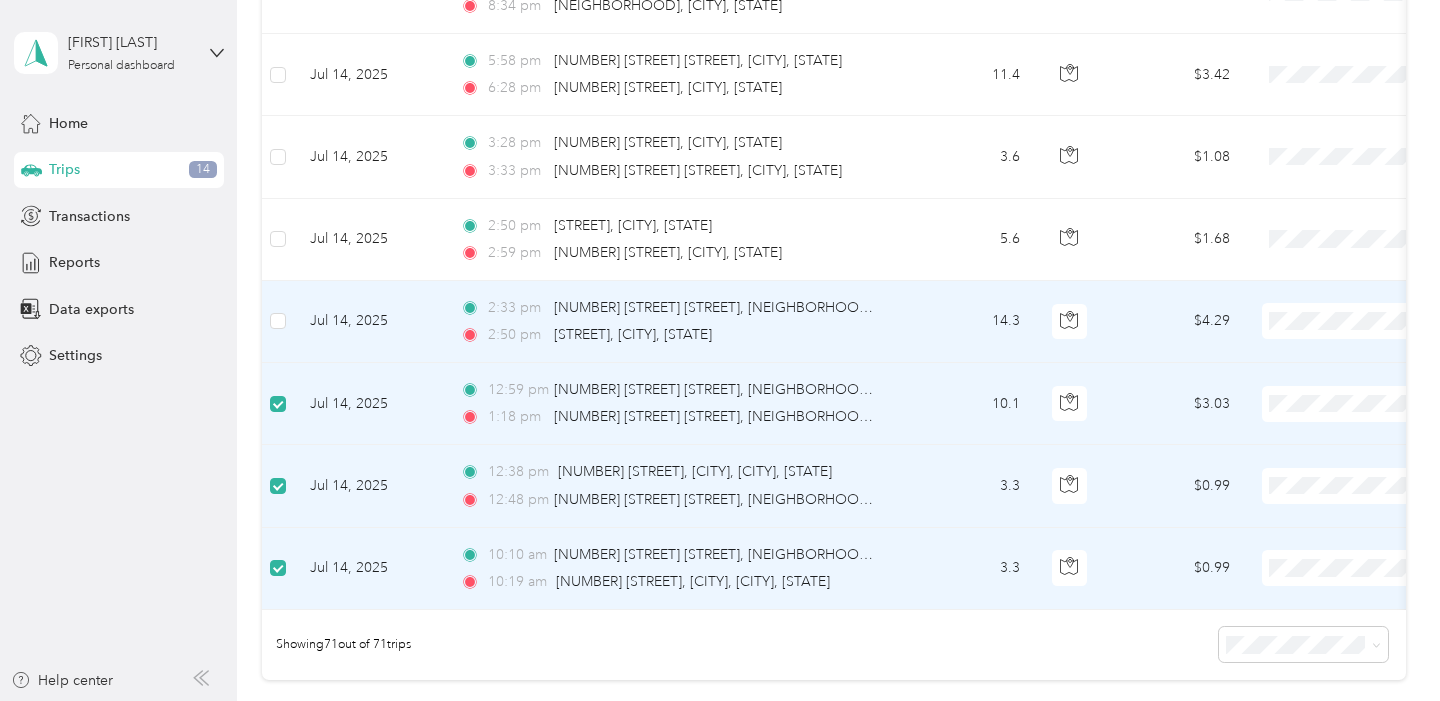 click at bounding box center [278, 322] 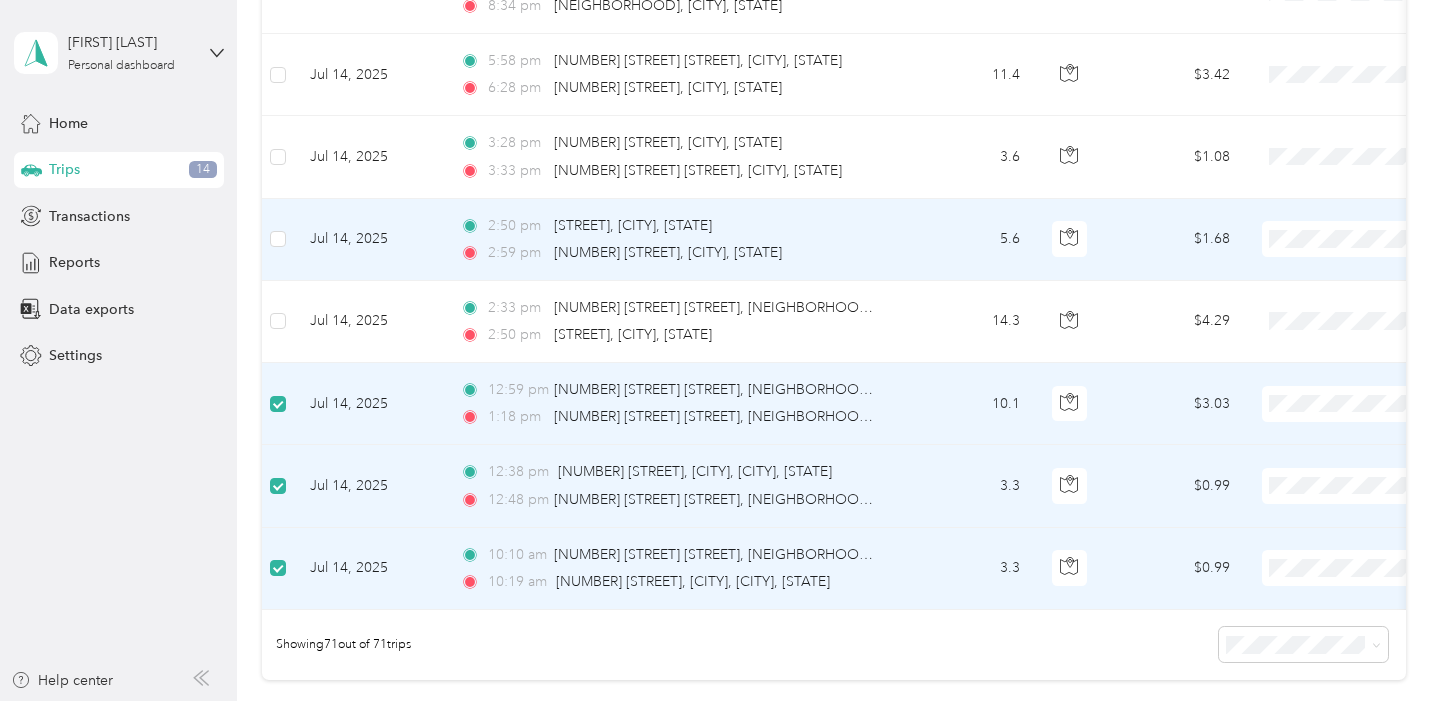 click at bounding box center (278, 240) 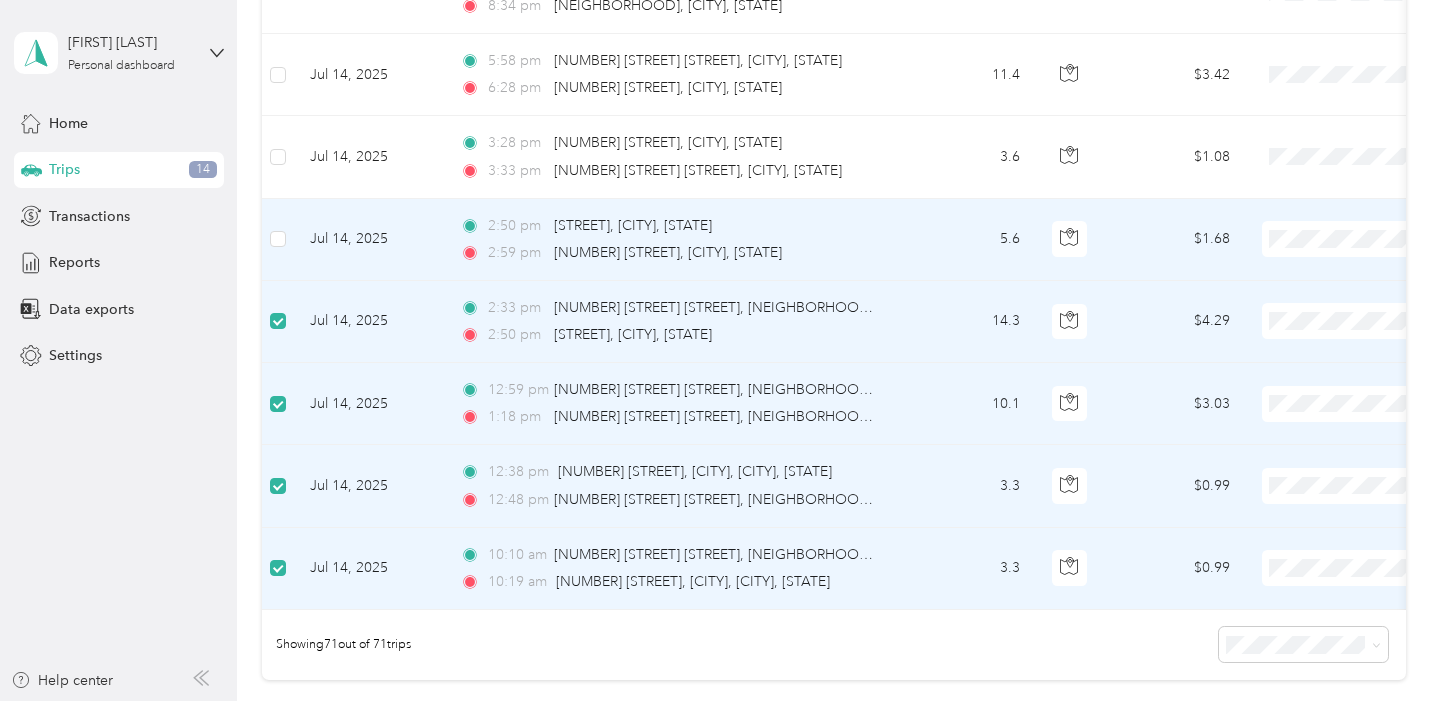 click at bounding box center (278, 240) 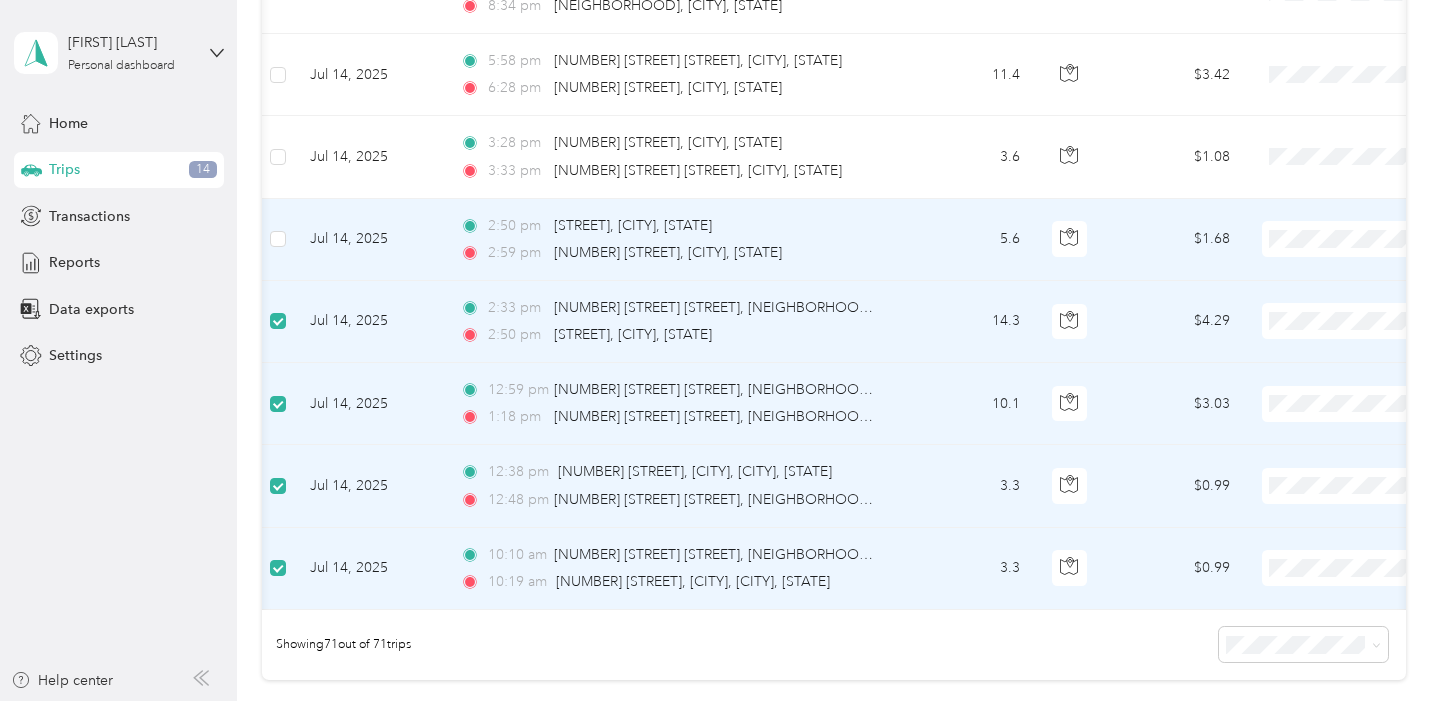 scroll, scrollTop: 0, scrollLeft: 1, axis: horizontal 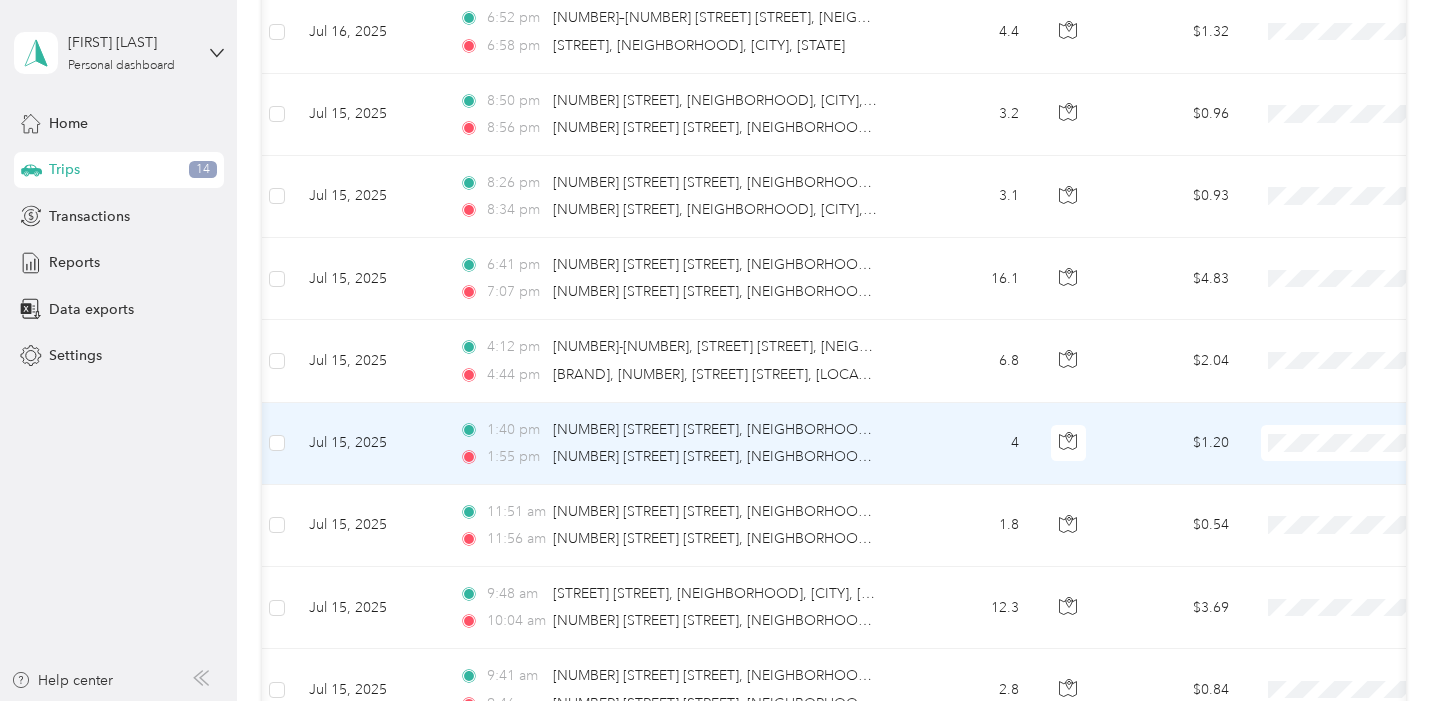 click at bounding box center [277, 444] 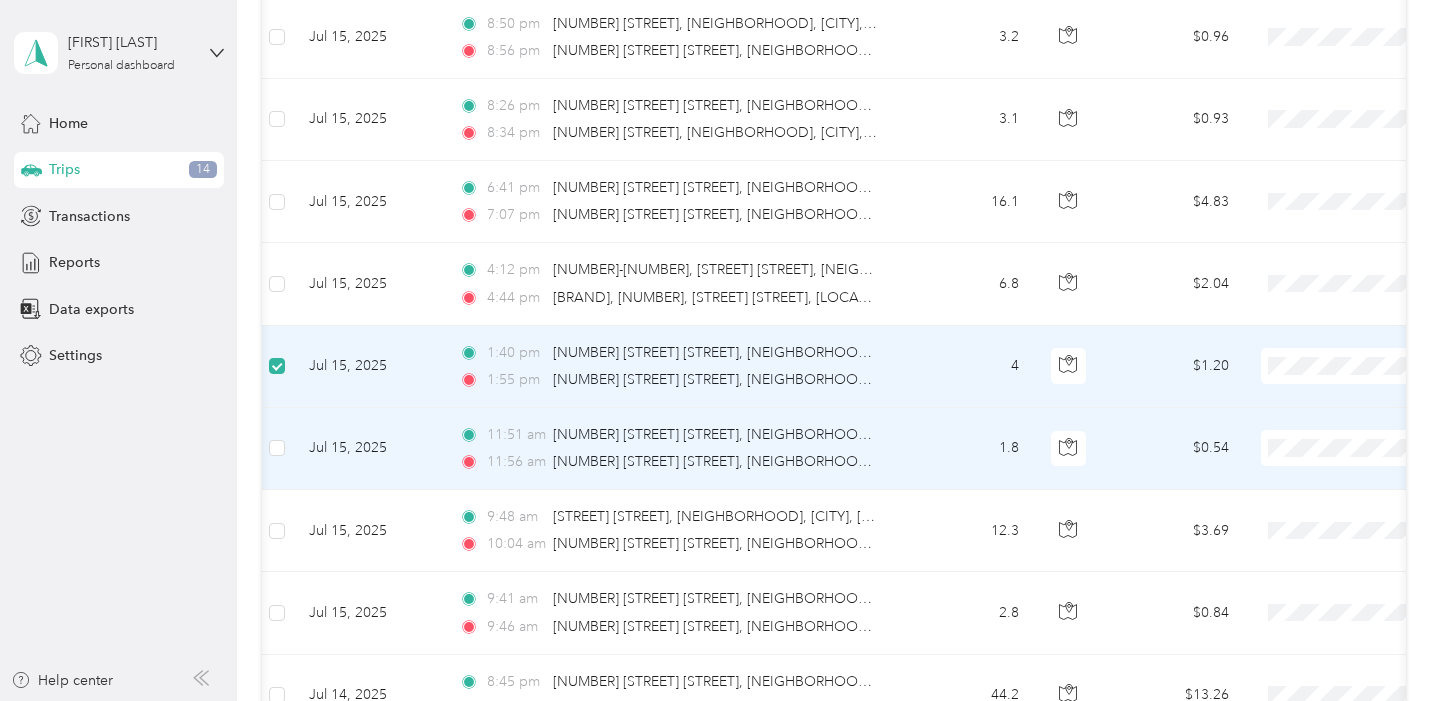 scroll, scrollTop: 4838, scrollLeft: 0, axis: vertical 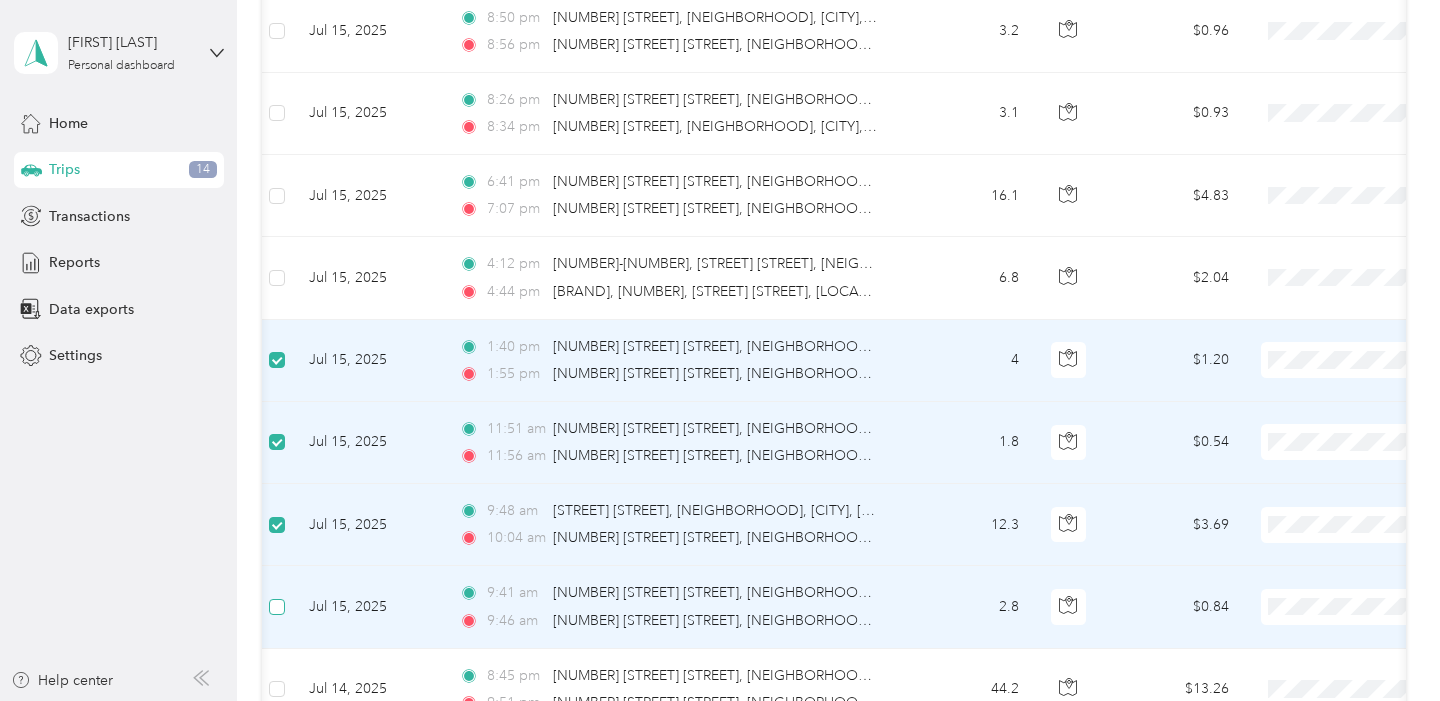 click at bounding box center [277, 607] 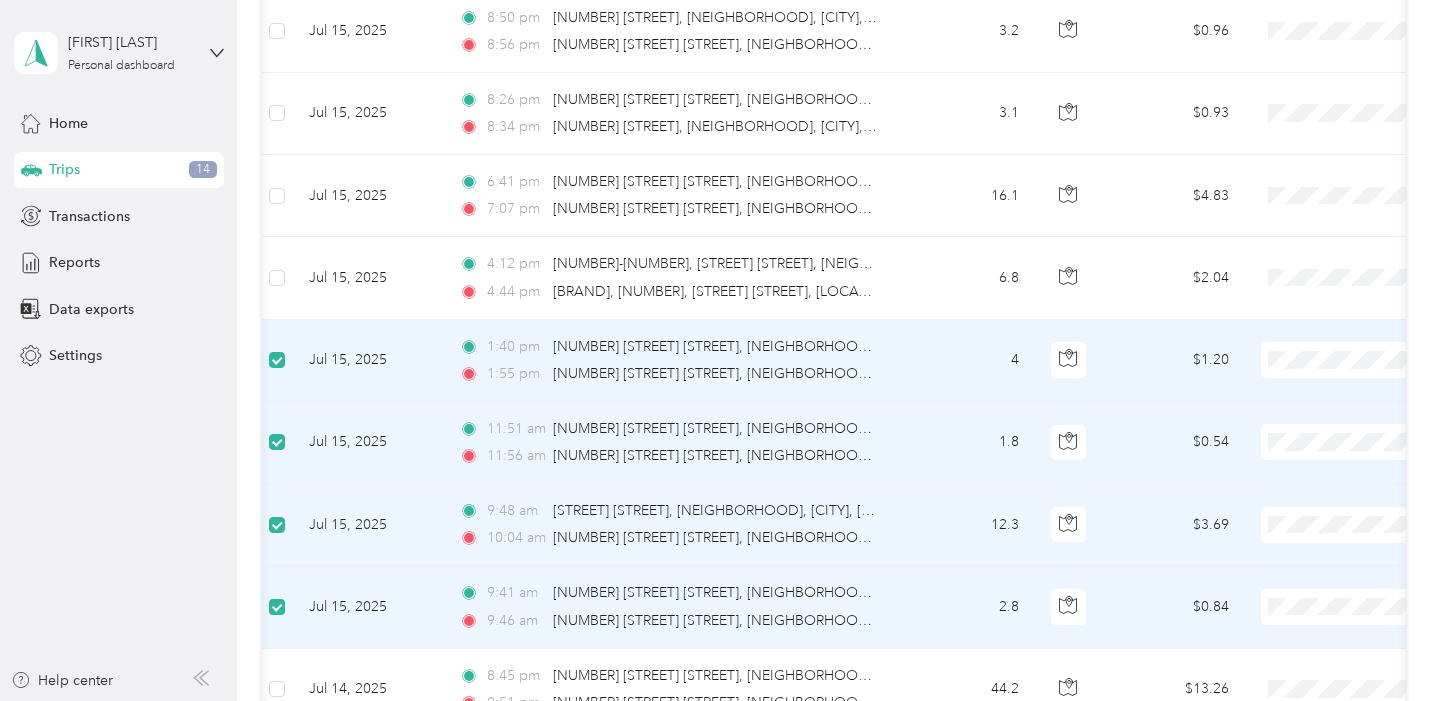 scroll, scrollTop: 5094, scrollLeft: 0, axis: vertical 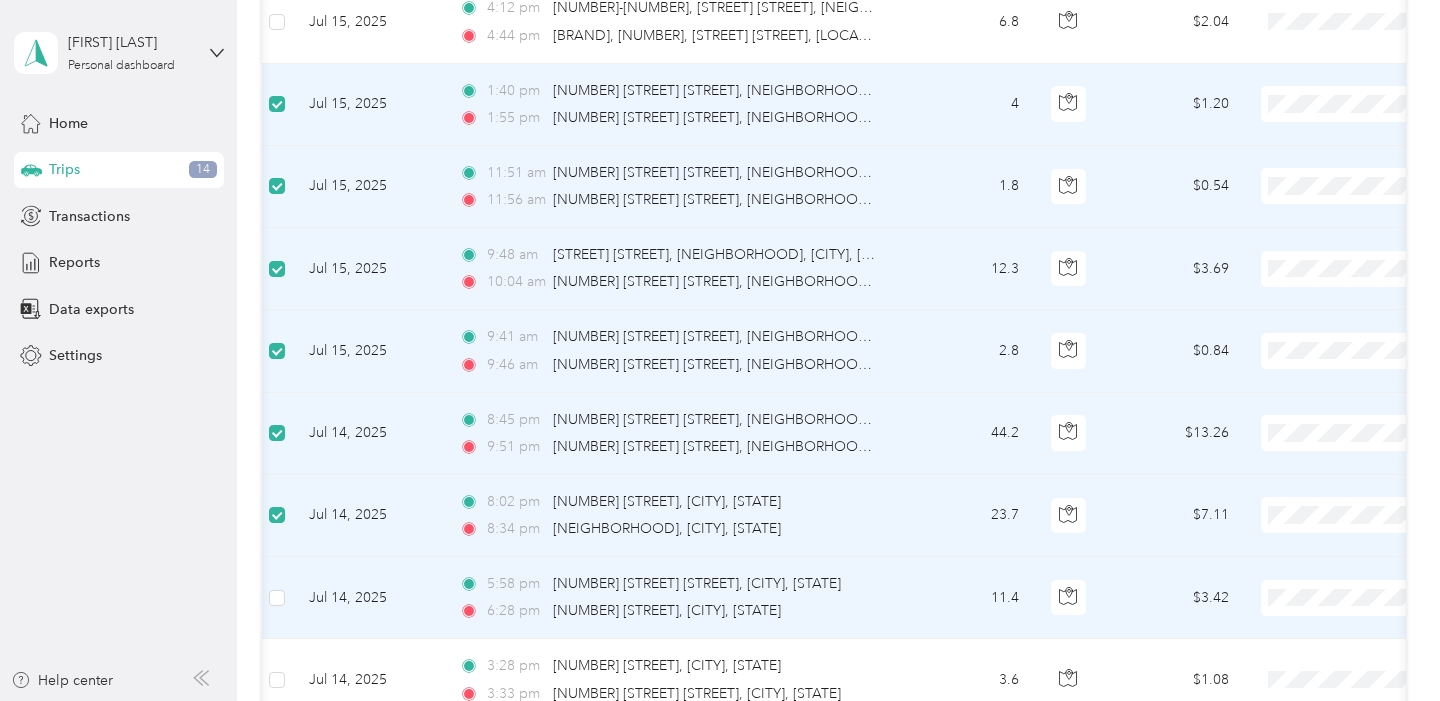 click at bounding box center (277, 598) 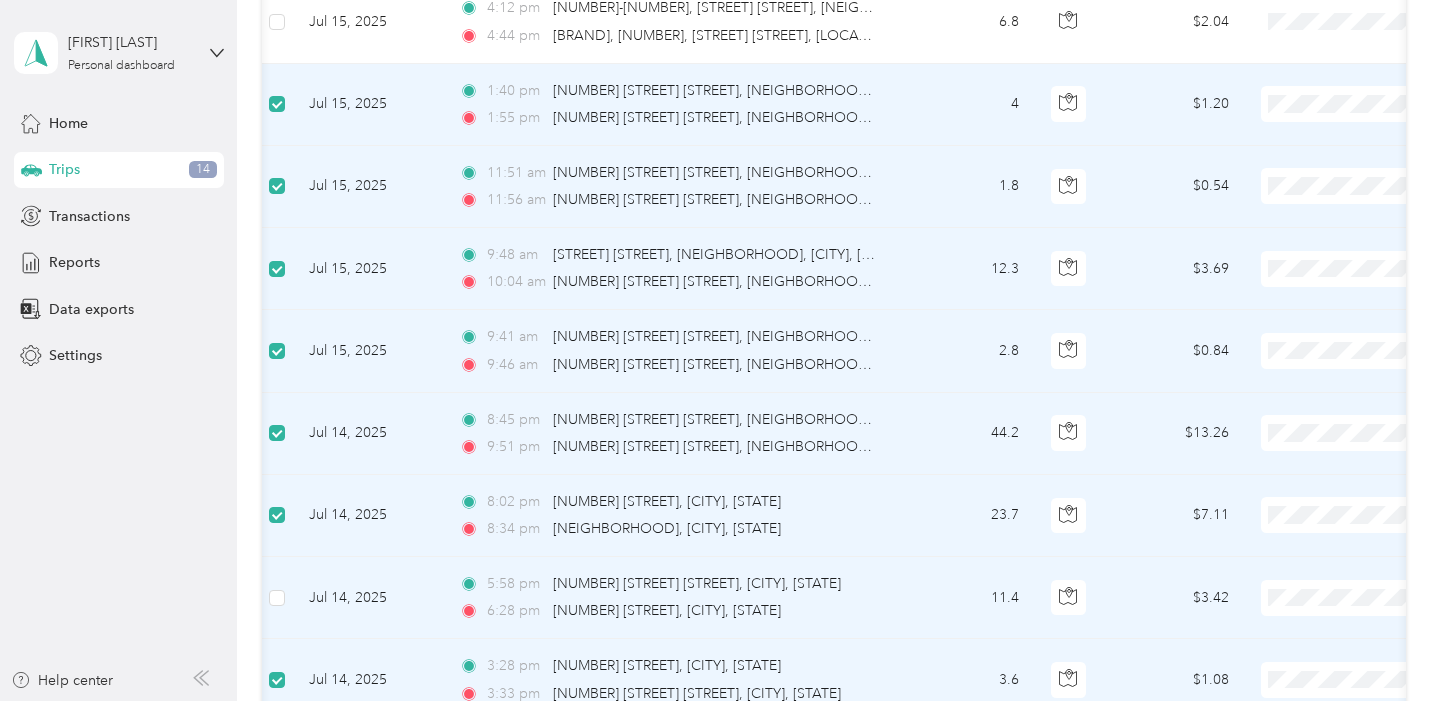 click at bounding box center (277, 598) 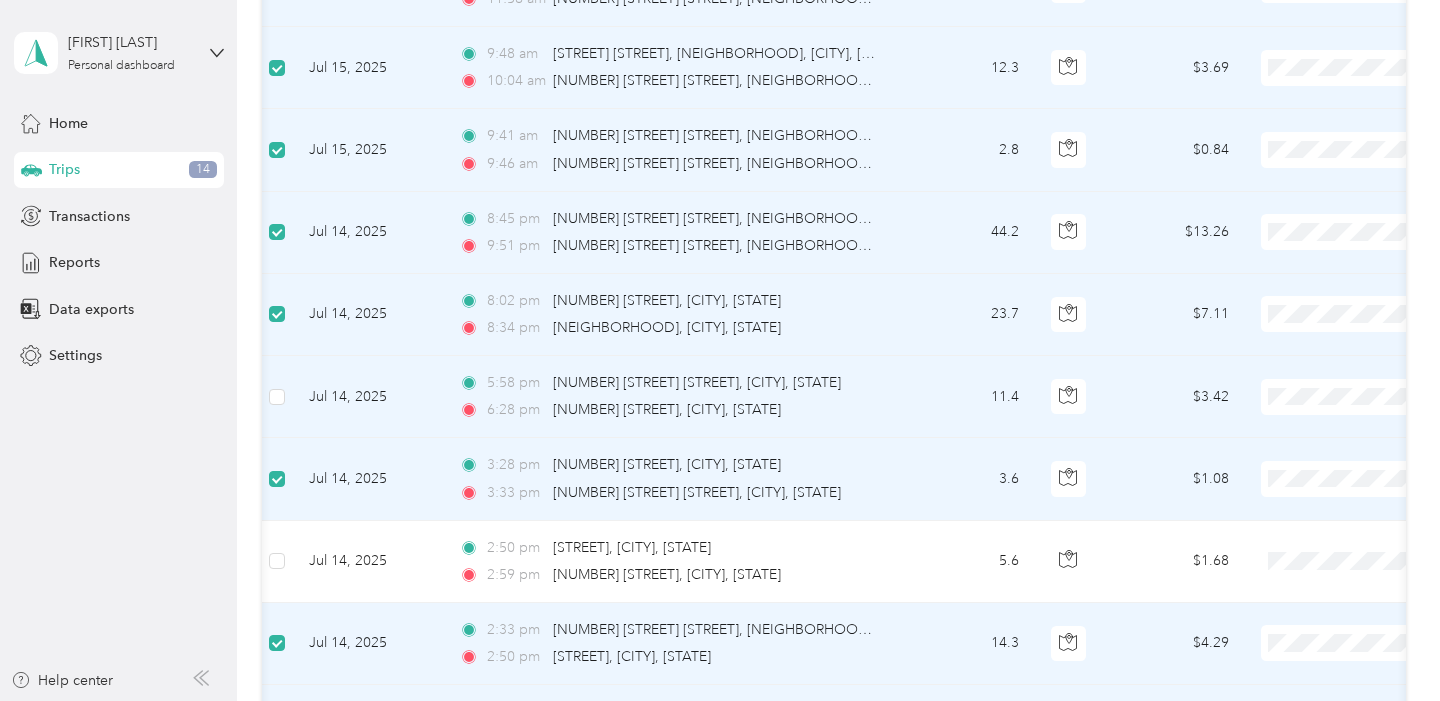 scroll, scrollTop: 5361, scrollLeft: 0, axis: vertical 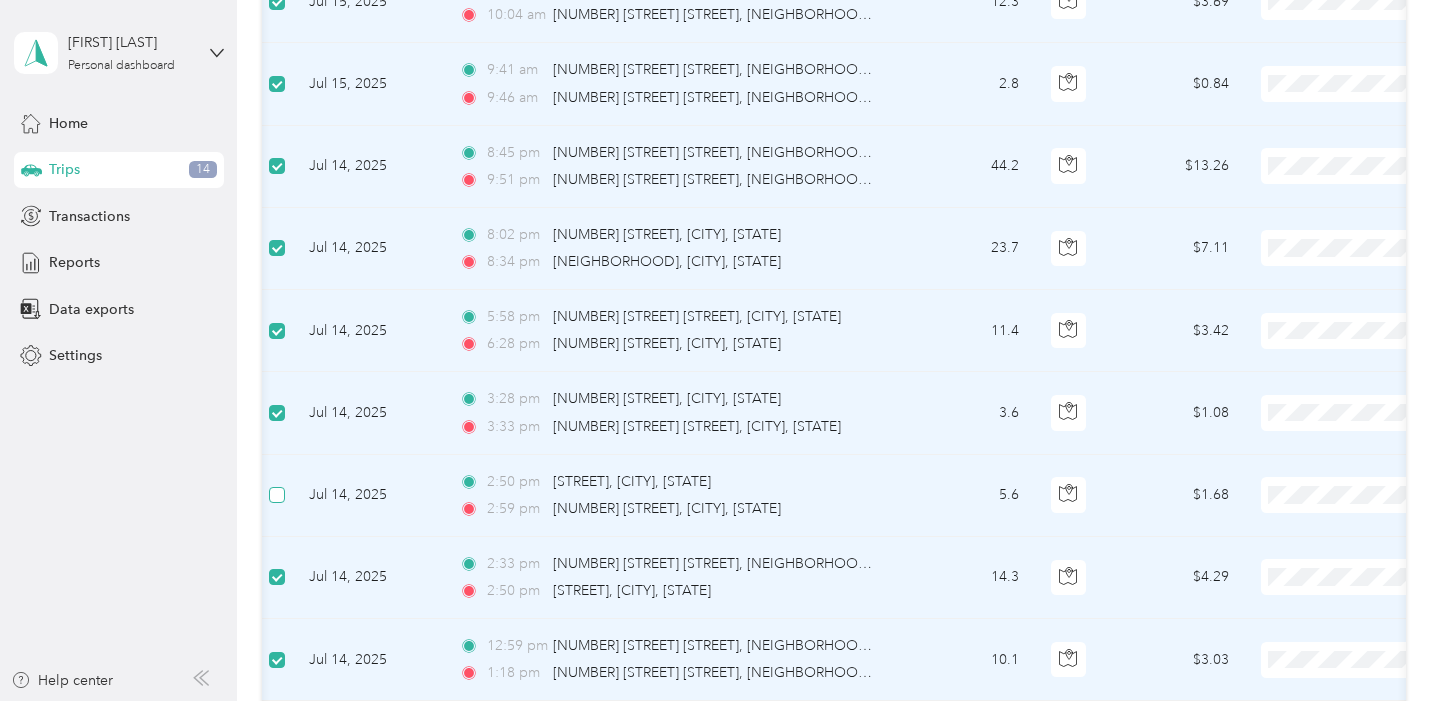 click at bounding box center [277, 495] 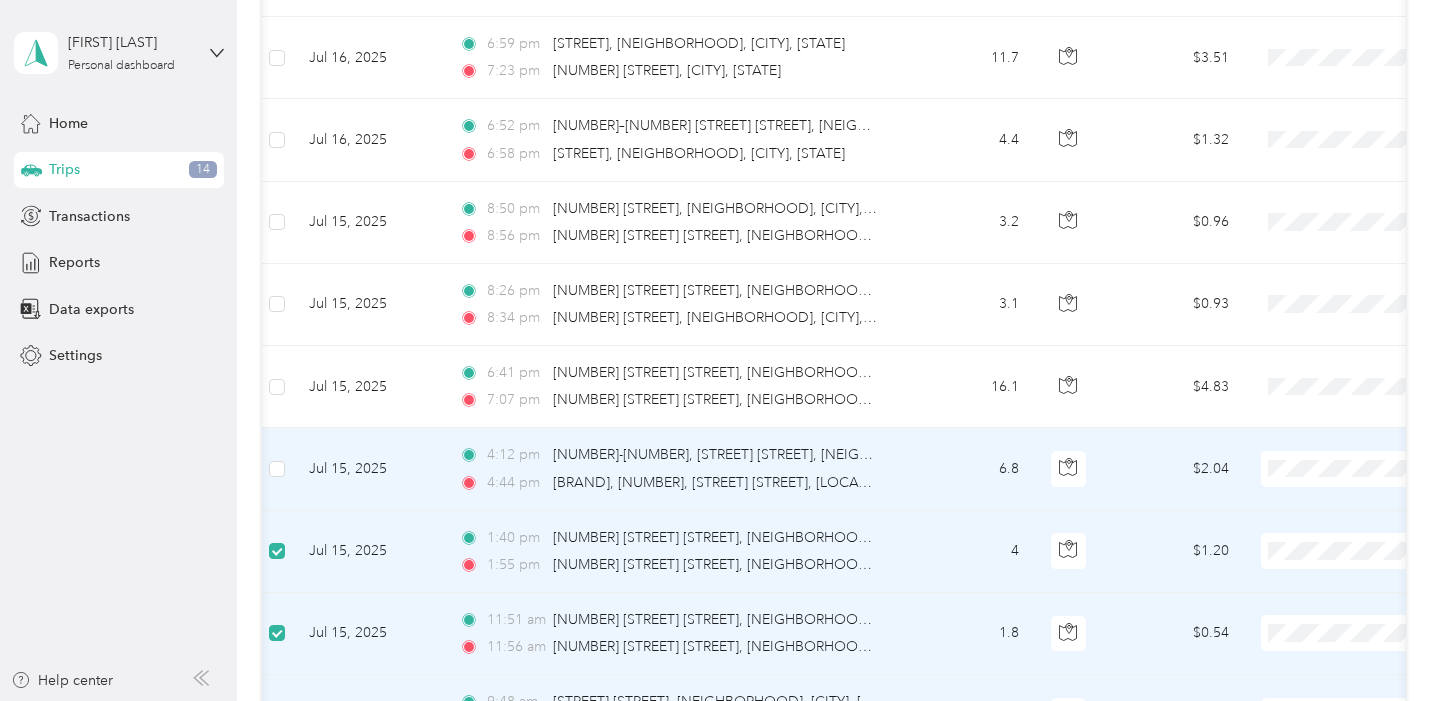 scroll, scrollTop: 4591, scrollLeft: 0, axis: vertical 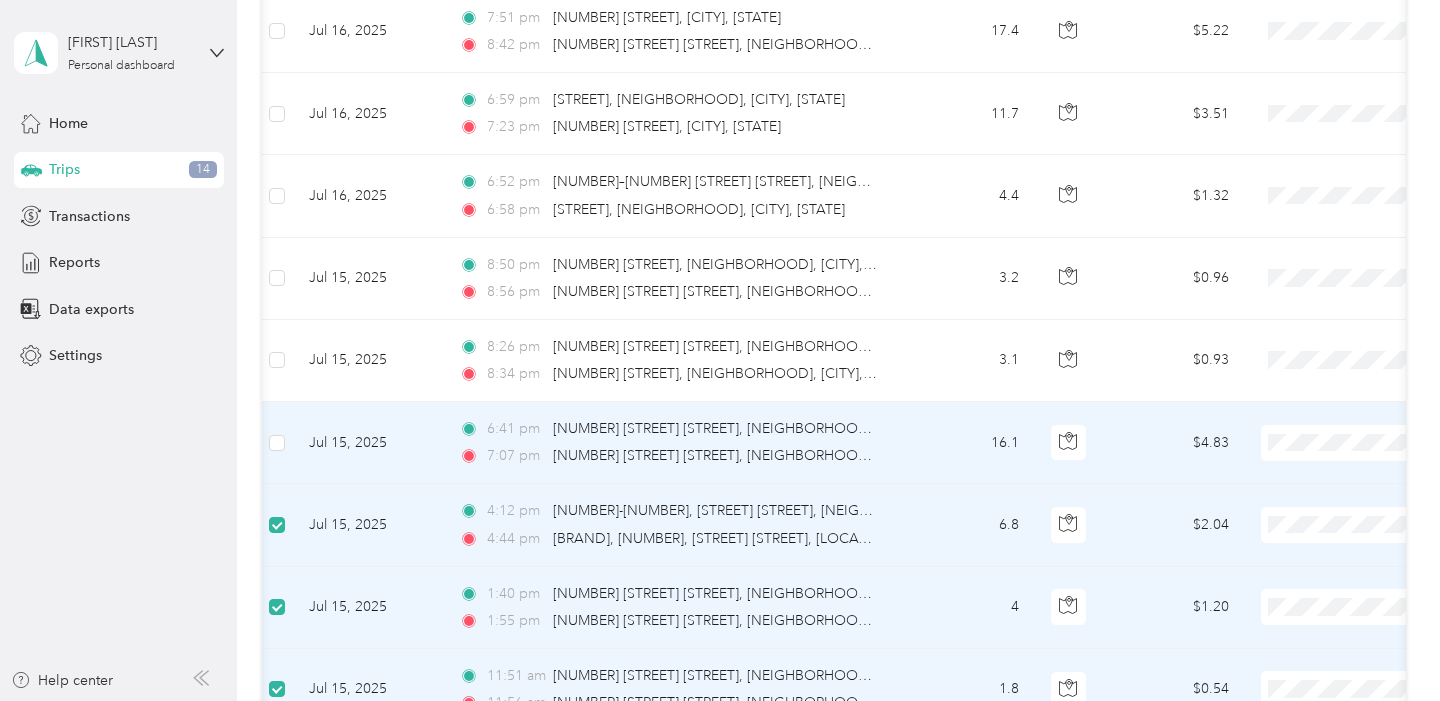 click at bounding box center (277, 443) 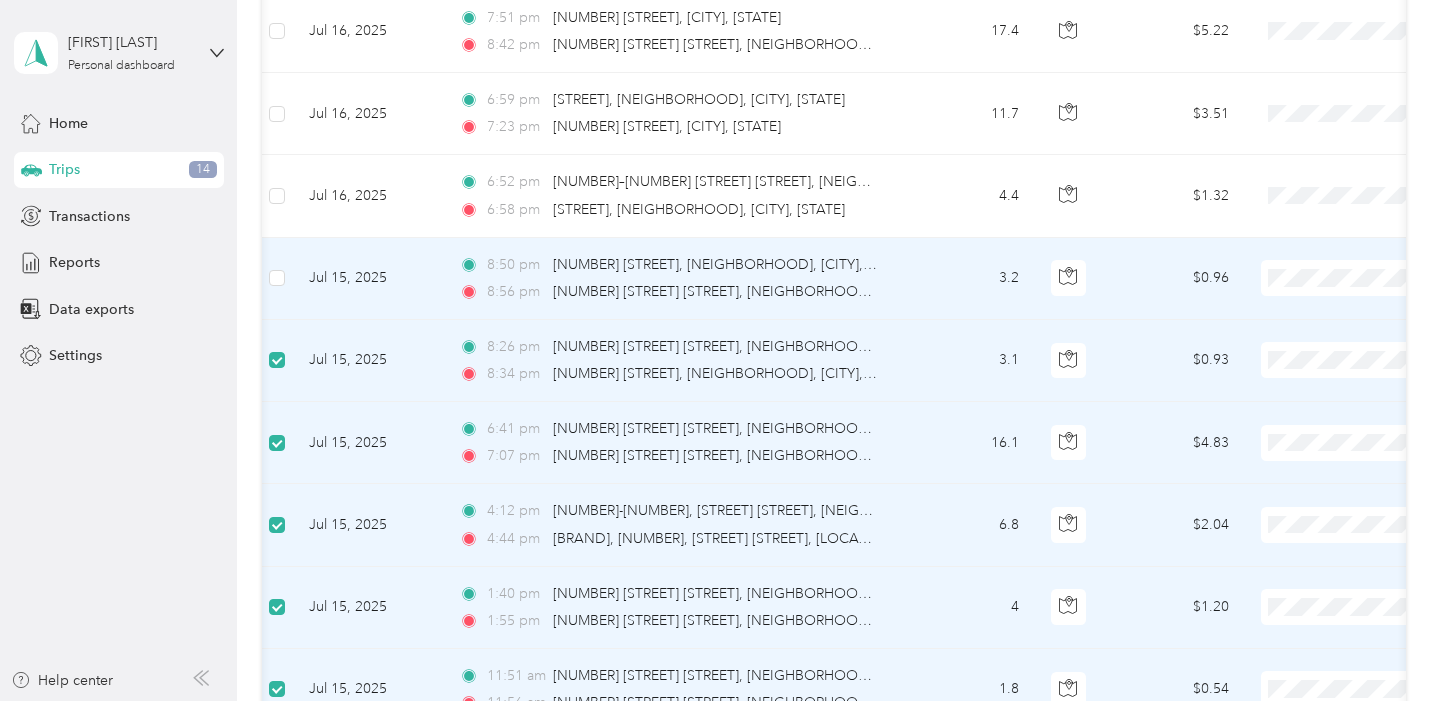 click at bounding box center [277, 279] 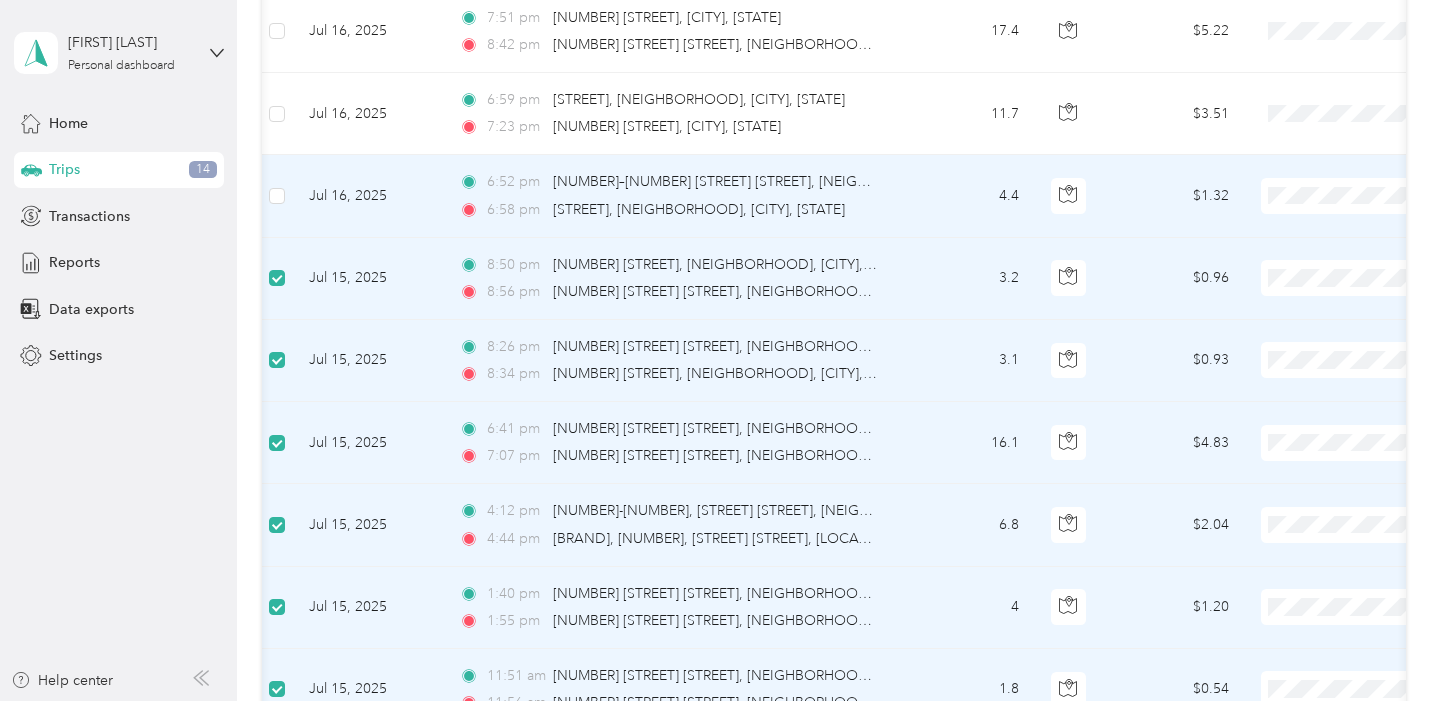 click at bounding box center [277, 196] 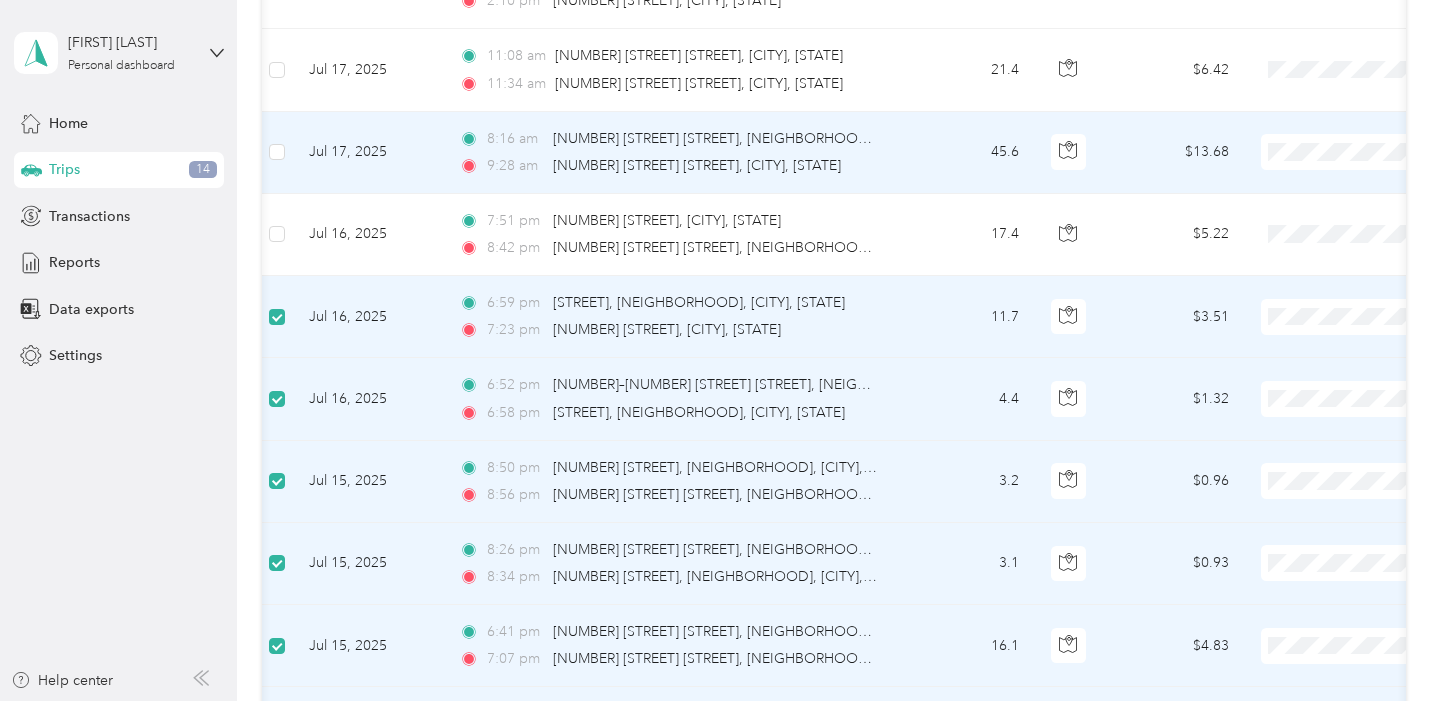 scroll, scrollTop: 4351, scrollLeft: 0, axis: vertical 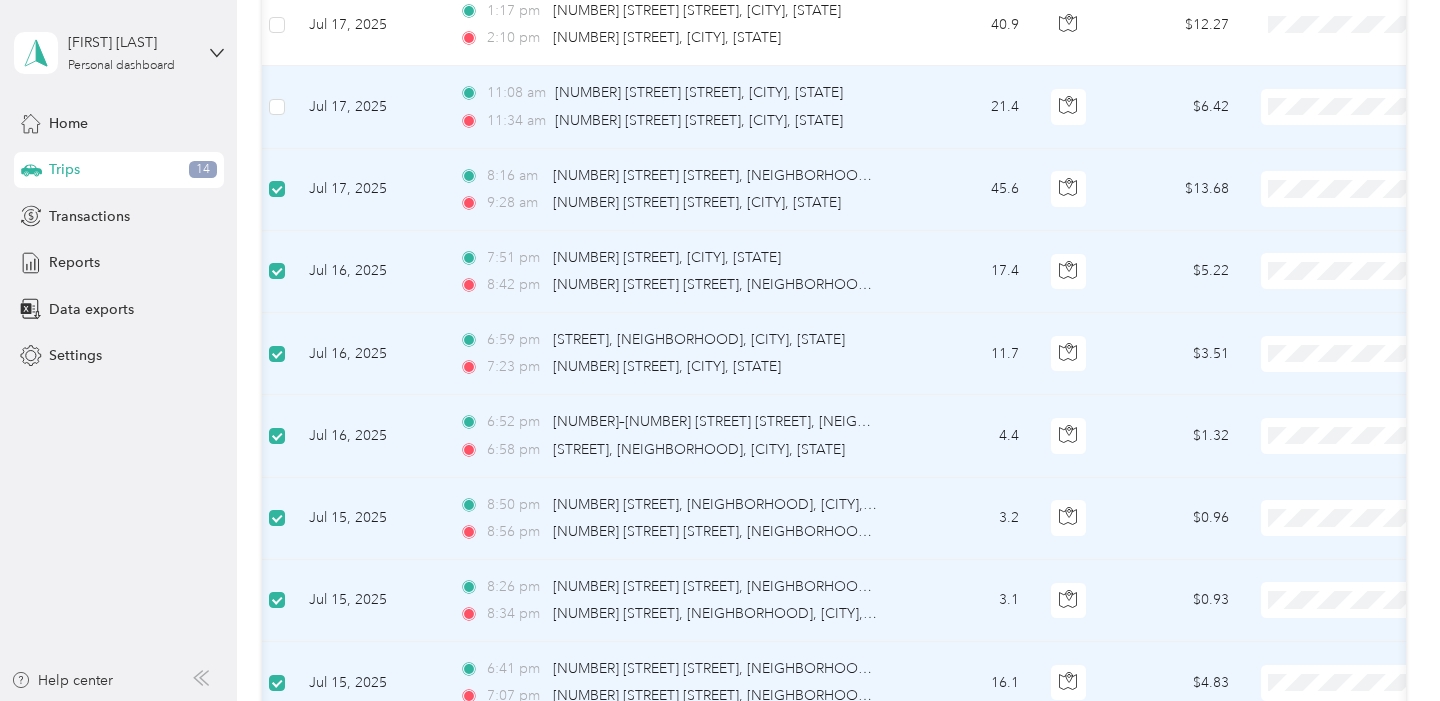 click at bounding box center [277, 107] 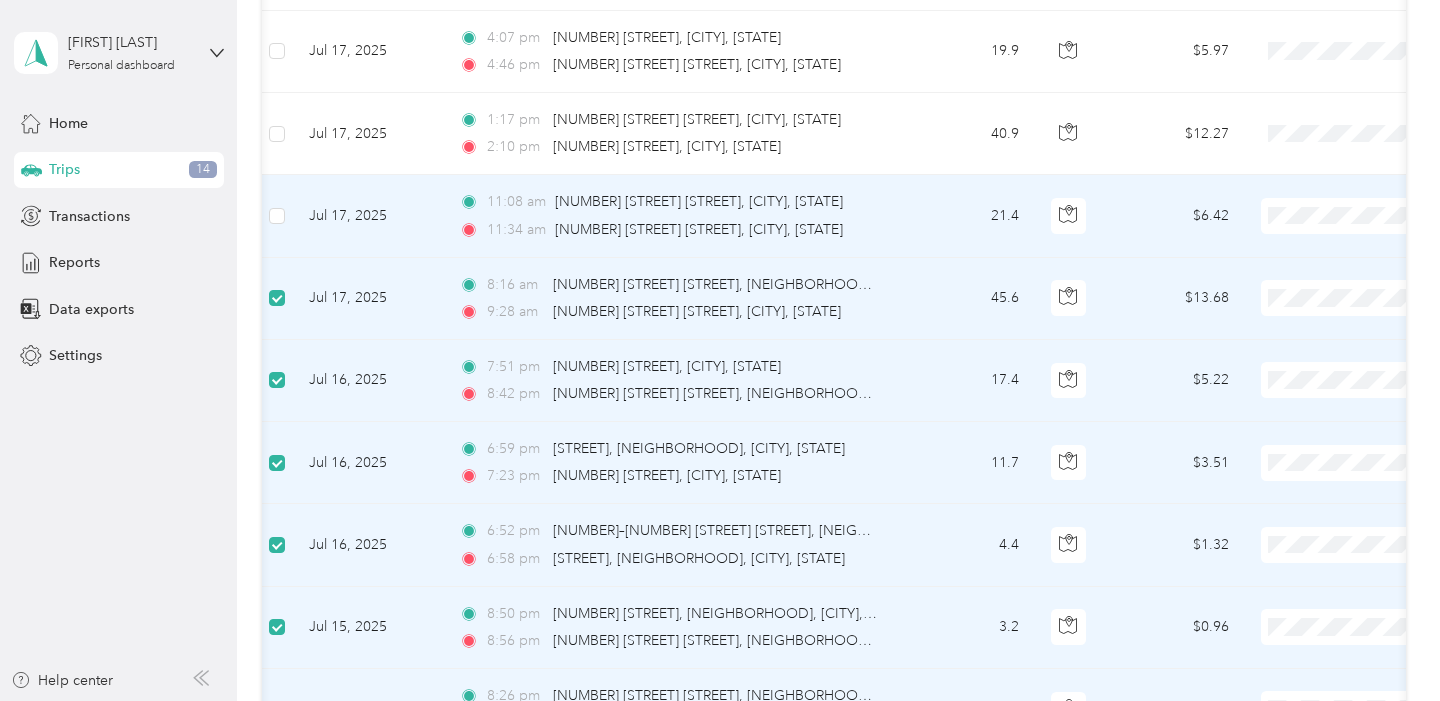 scroll, scrollTop: 4236, scrollLeft: 0, axis: vertical 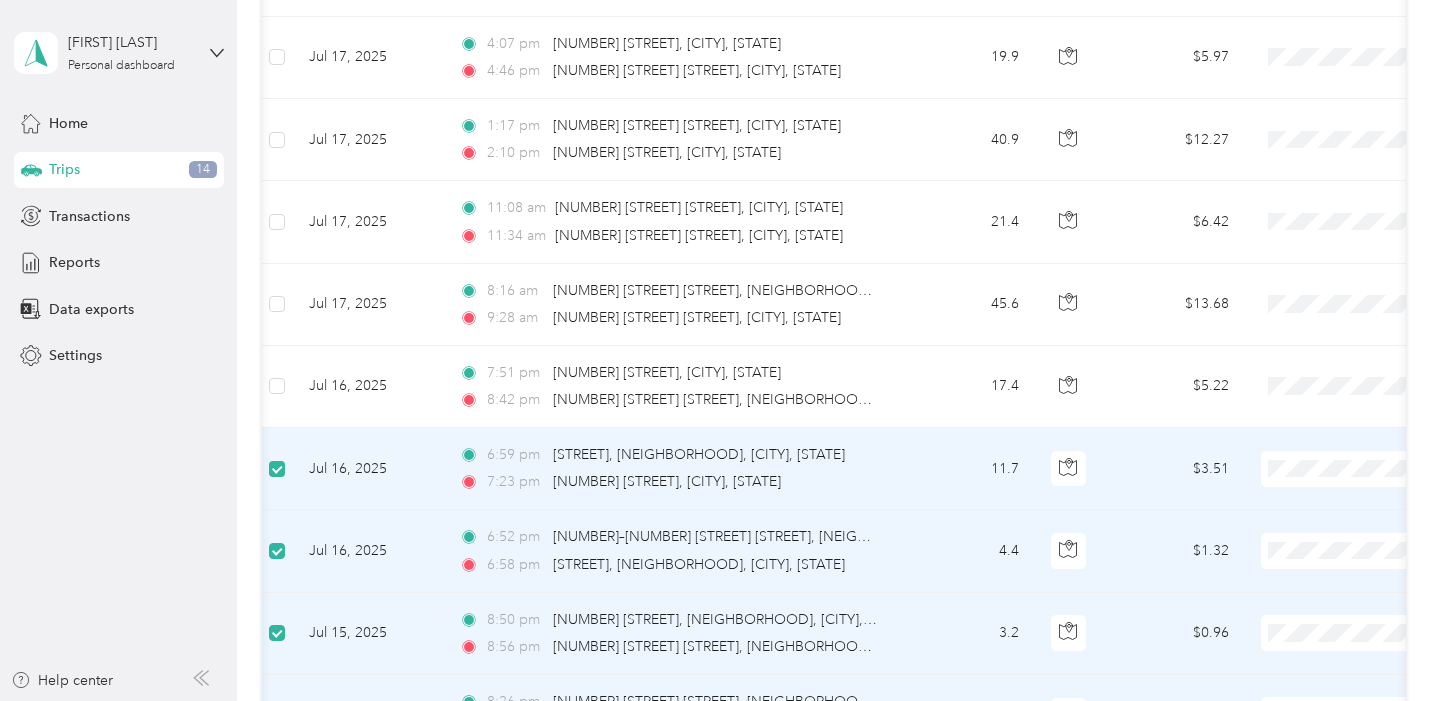 click at bounding box center [277, 469] 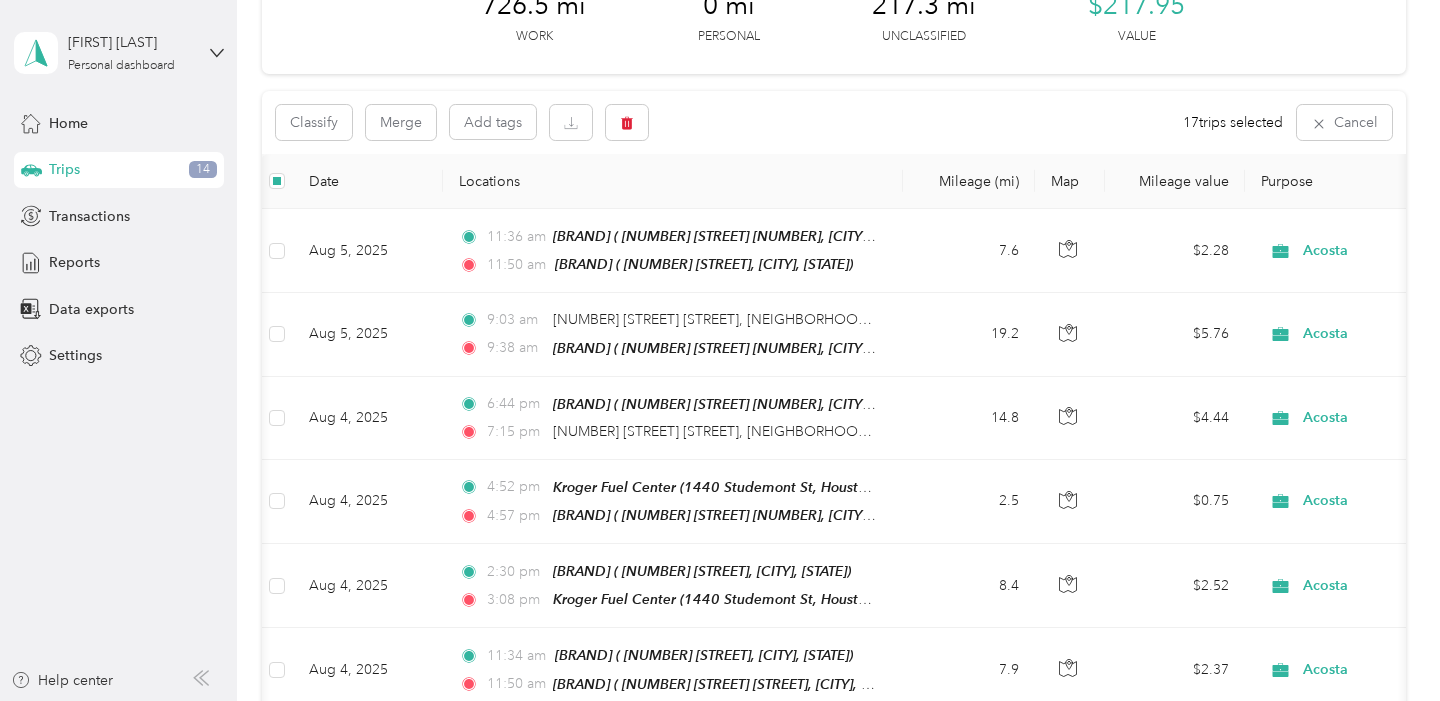 scroll, scrollTop: 0, scrollLeft: 0, axis: both 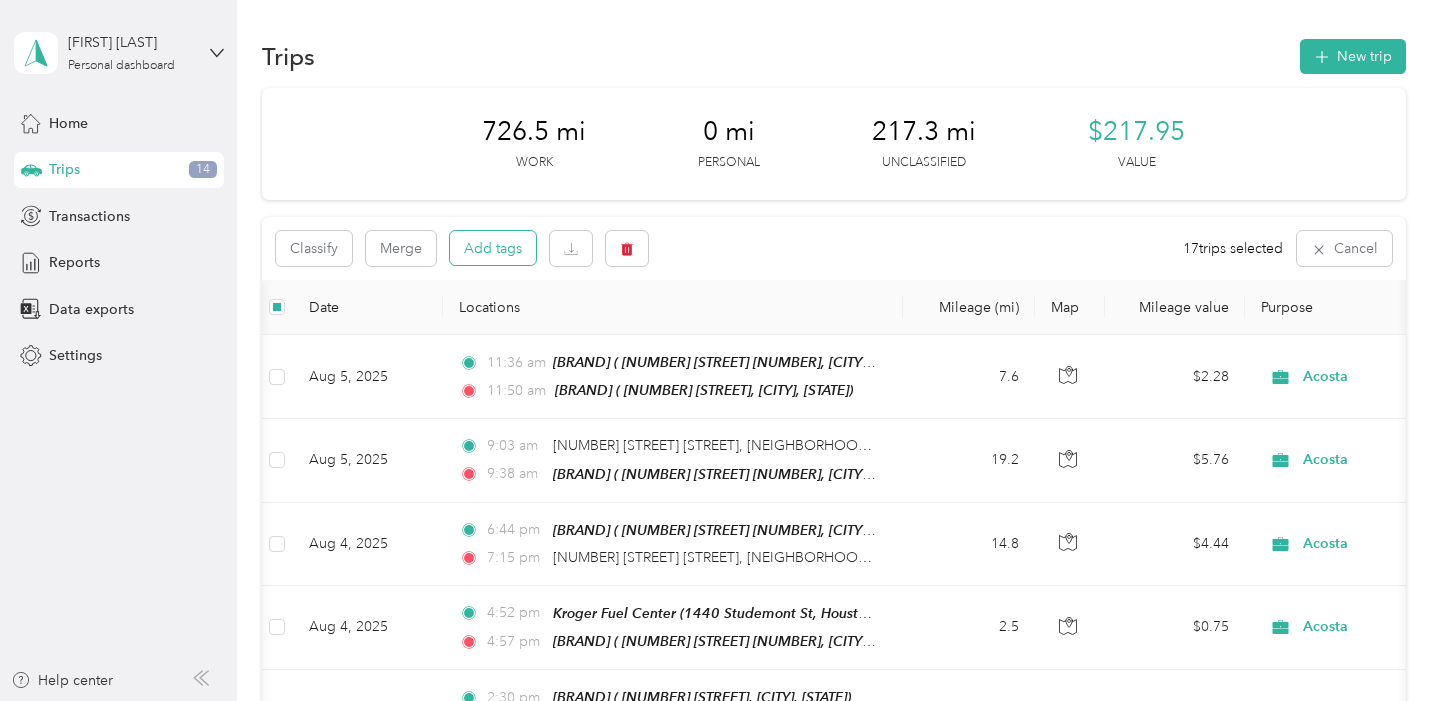 click on "Add tags" at bounding box center (493, 248) 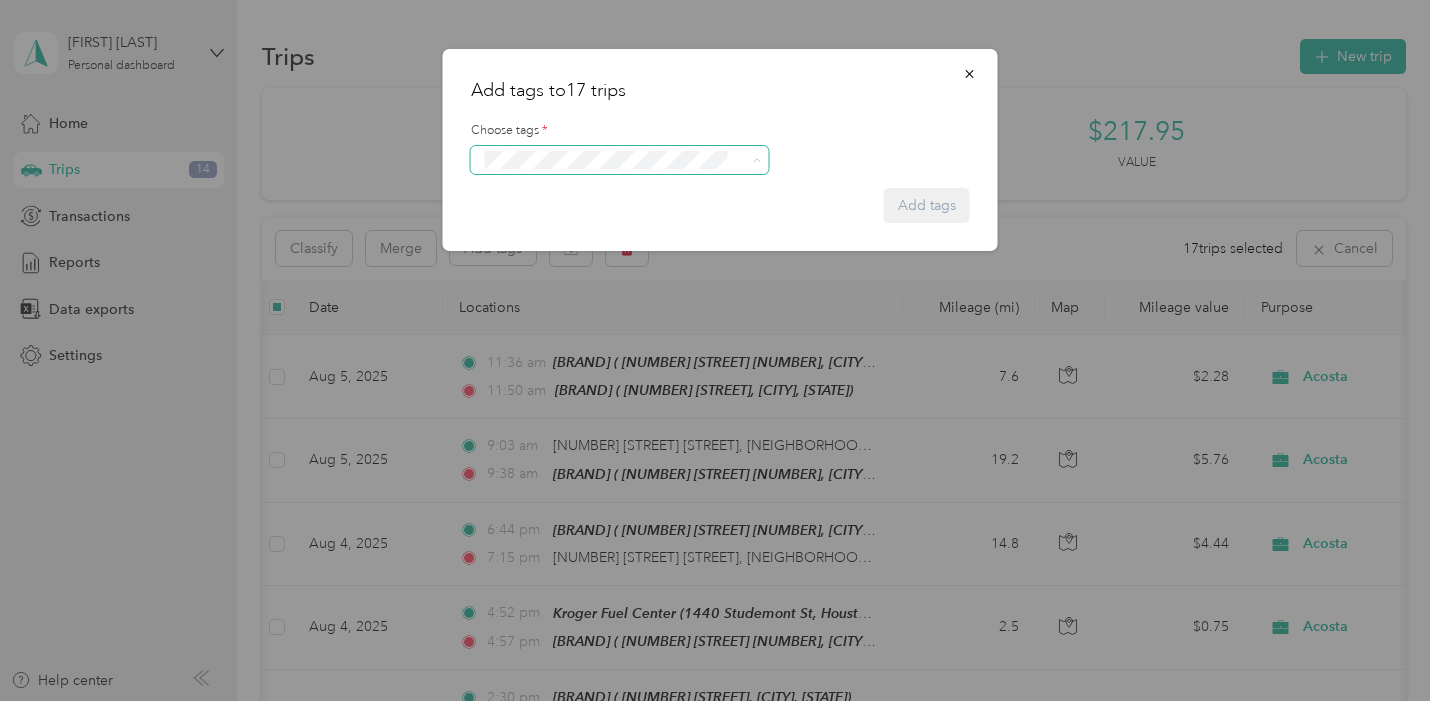 click on "Add tags to  [NUMBER]   trips Choose tags   * Add tags No tags found" at bounding box center (715, 701) 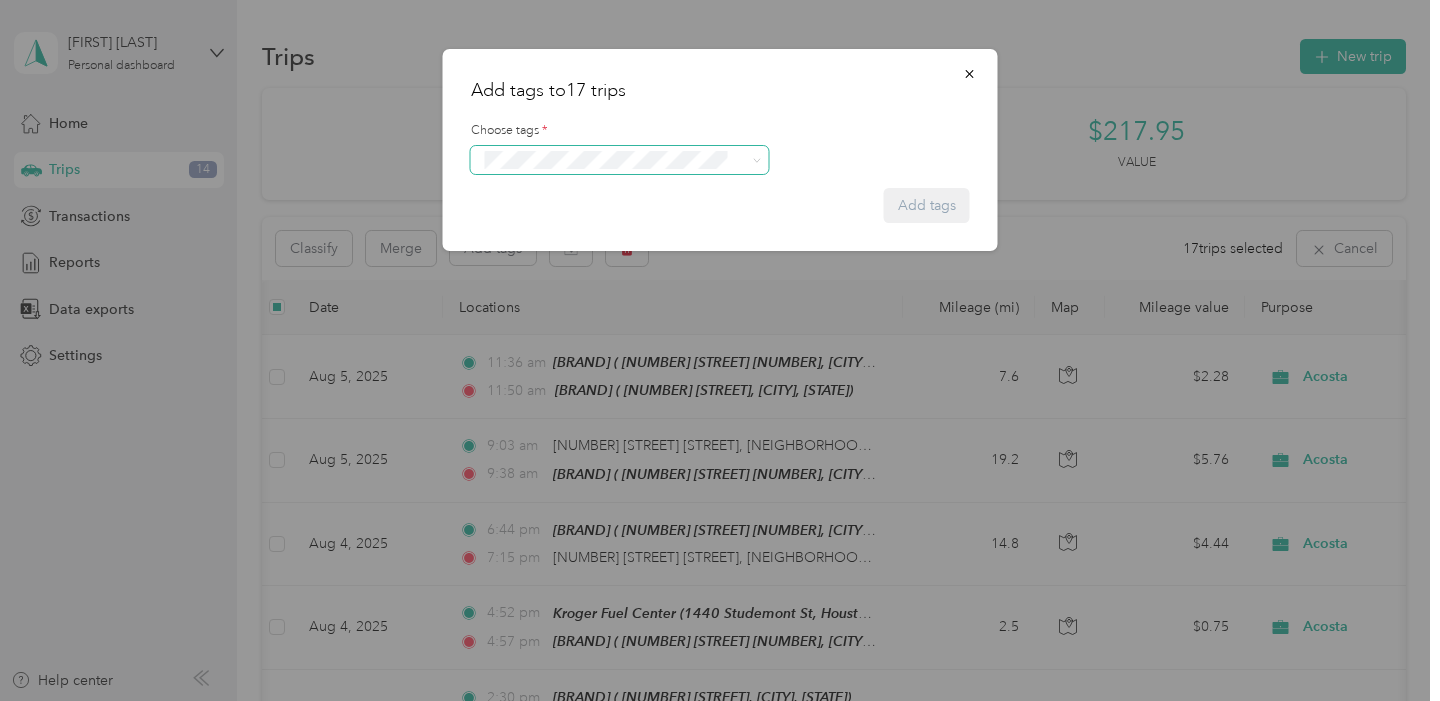 click at bounding box center [620, 160] 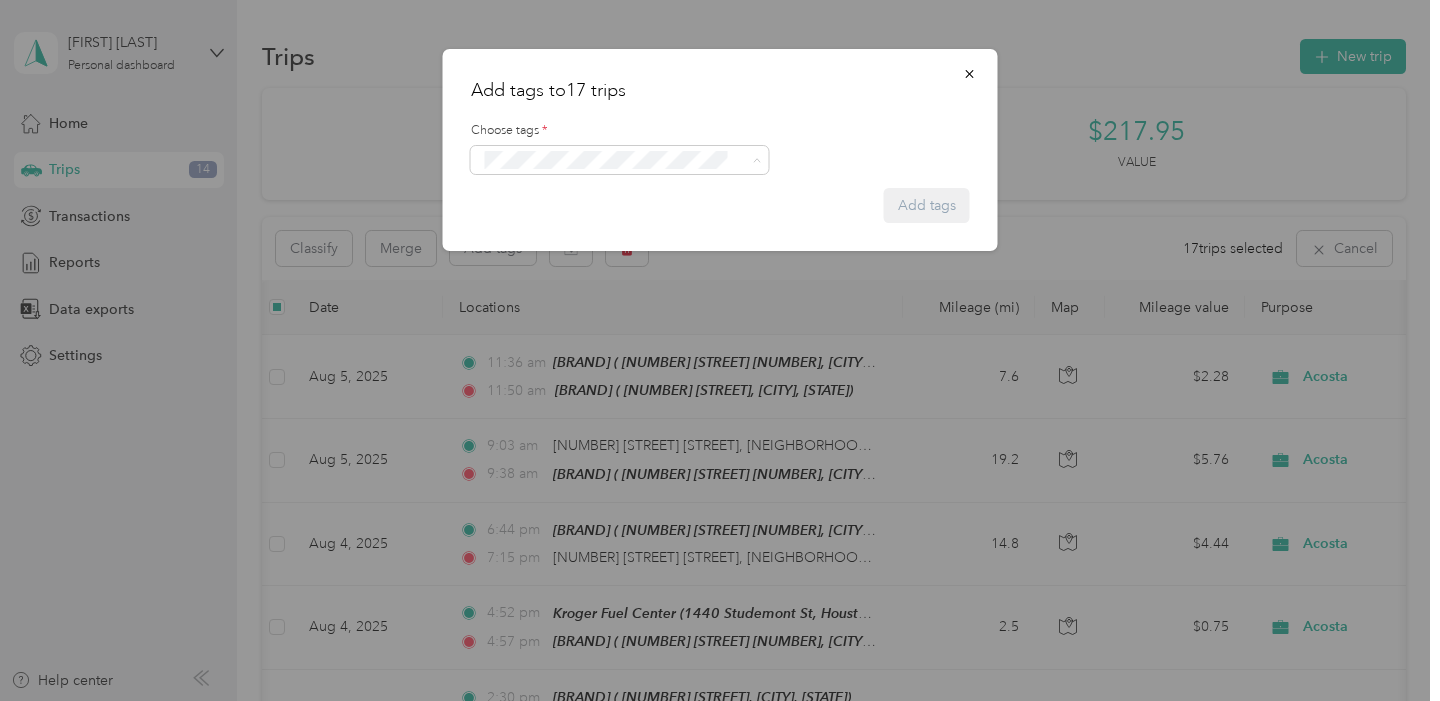 click on "Choose tags   *" at bounding box center (720, 148) 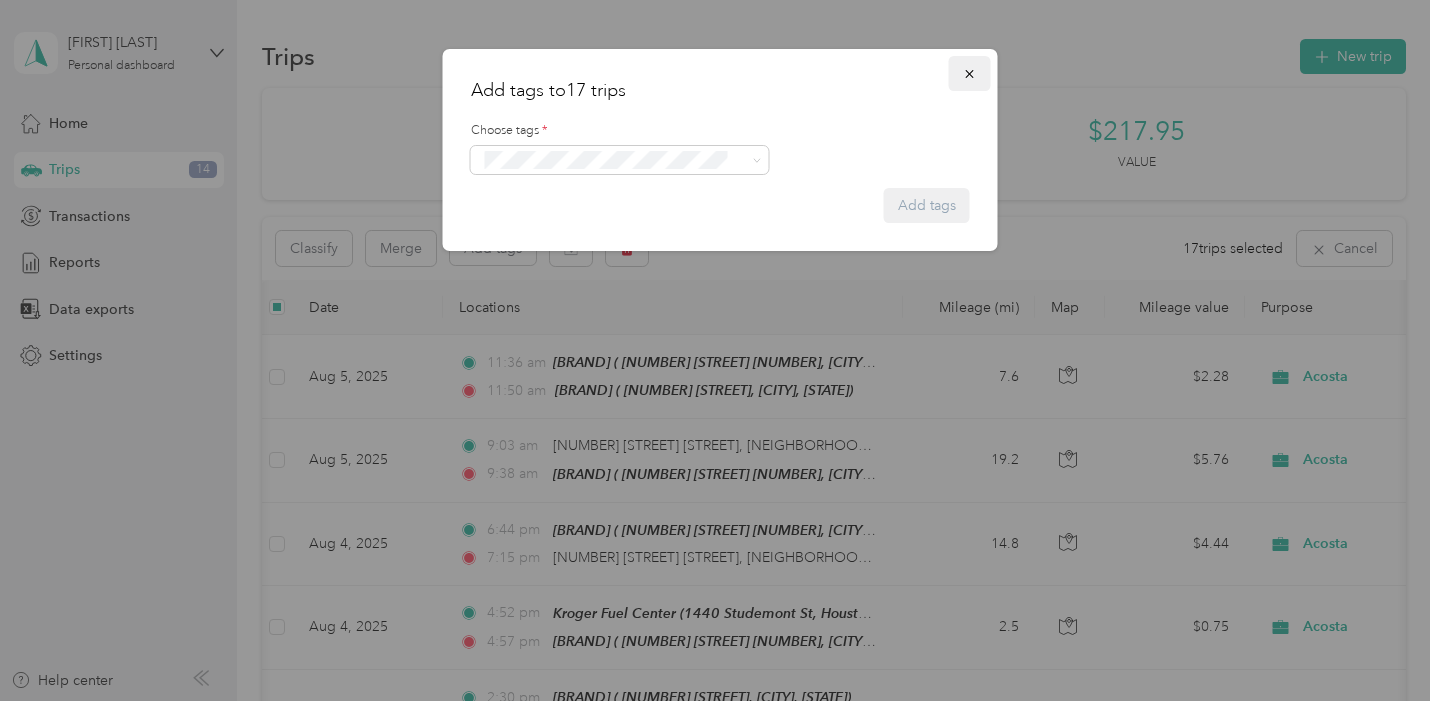 click 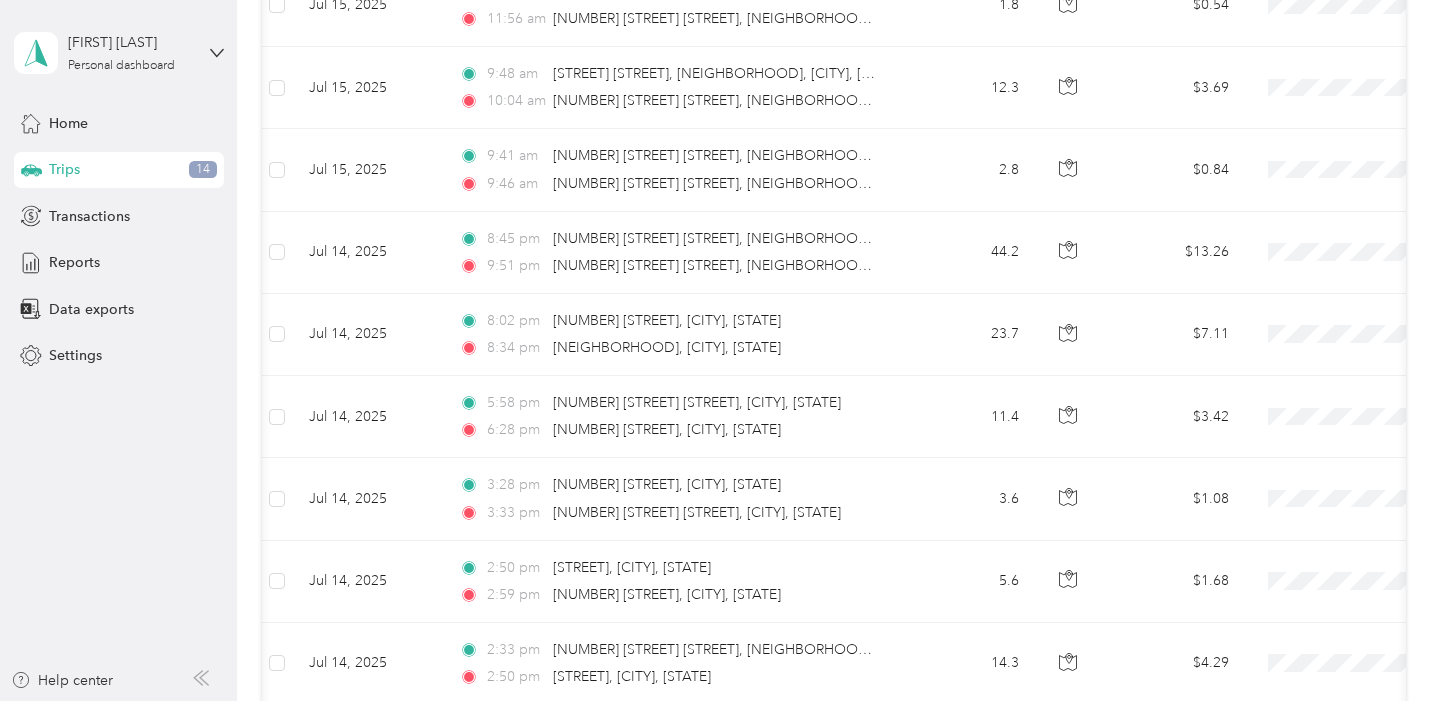 scroll, scrollTop: 5848, scrollLeft: 0, axis: vertical 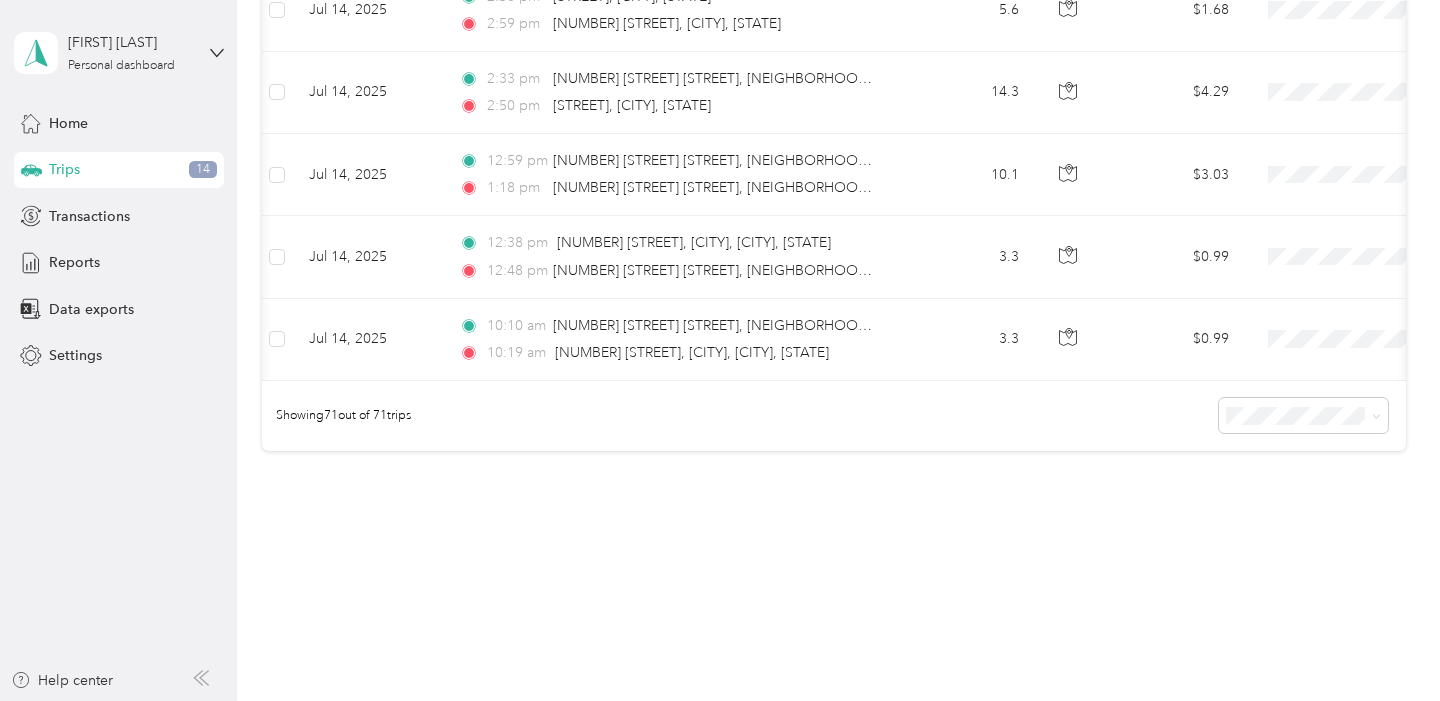 click on "Trips 14" at bounding box center (119, 170) 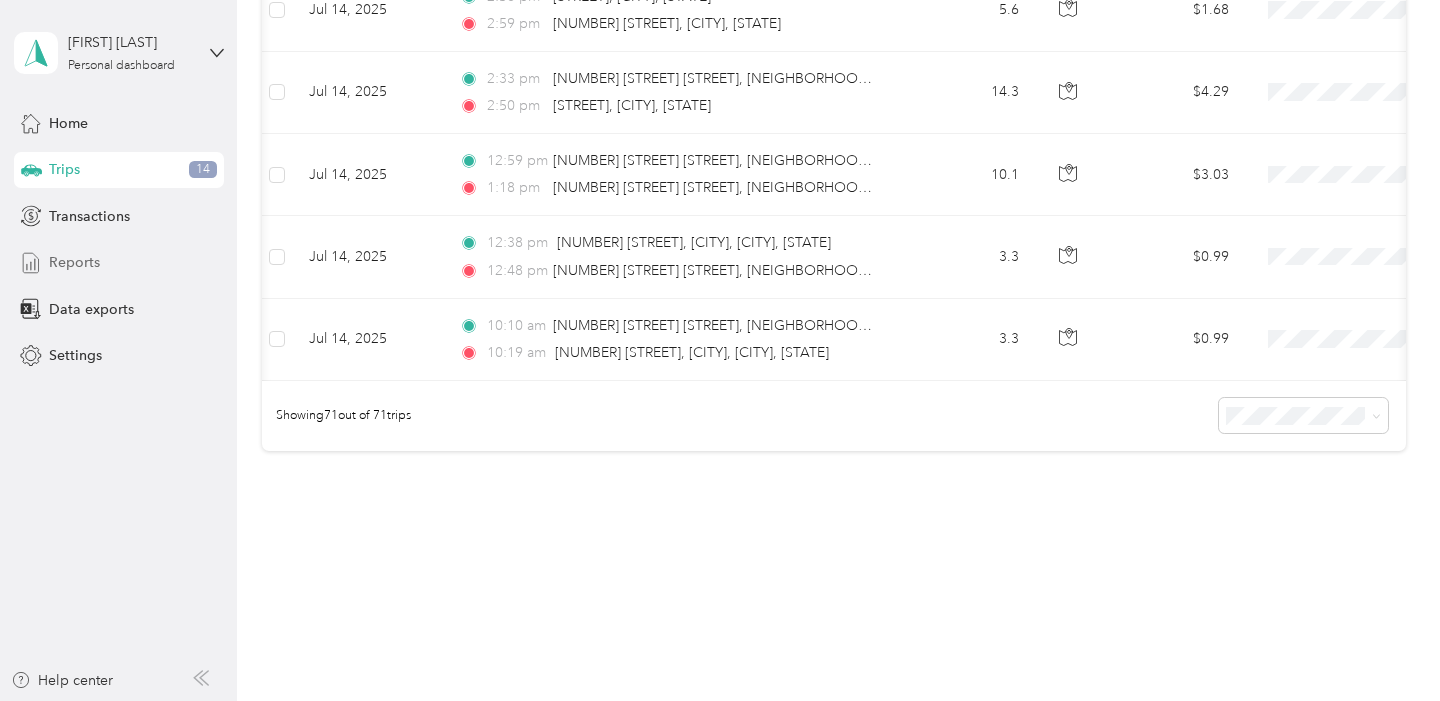 click on "Reports" at bounding box center [74, 262] 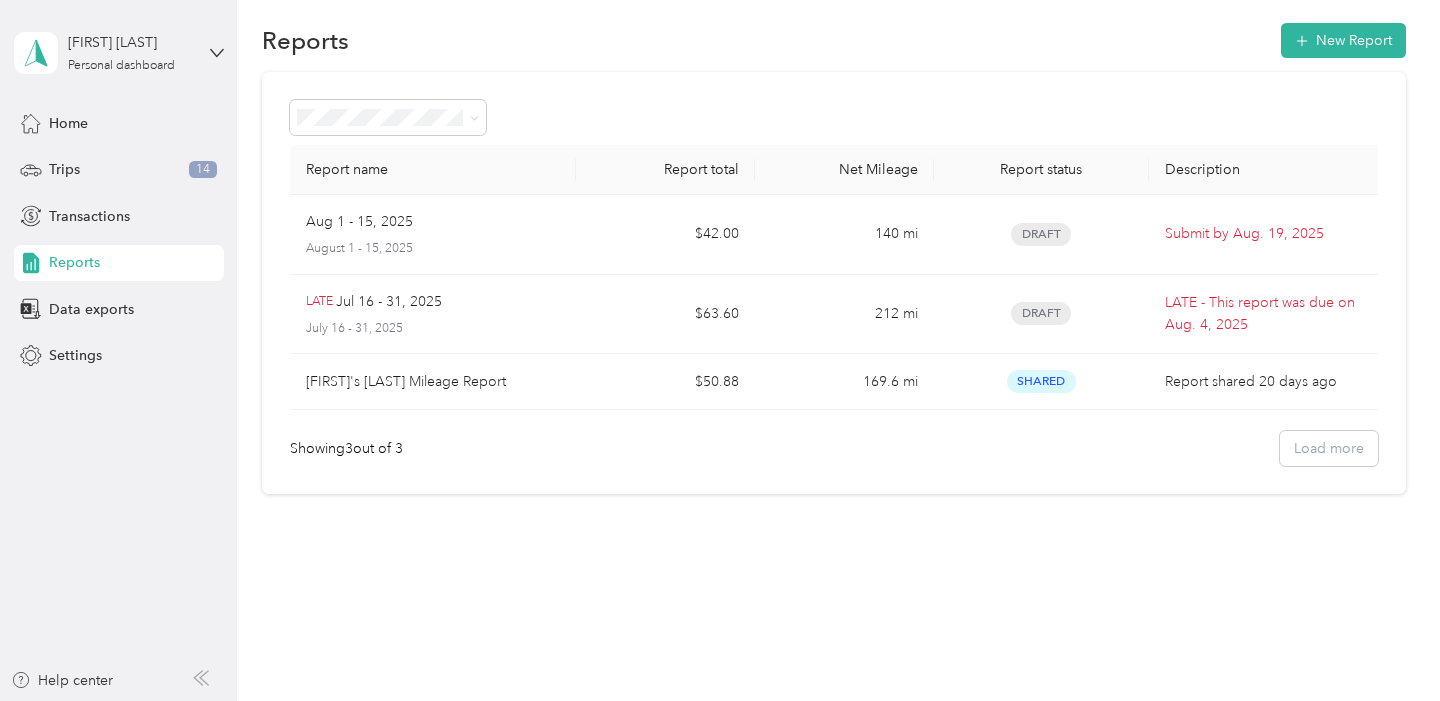 scroll, scrollTop: 15, scrollLeft: 0, axis: vertical 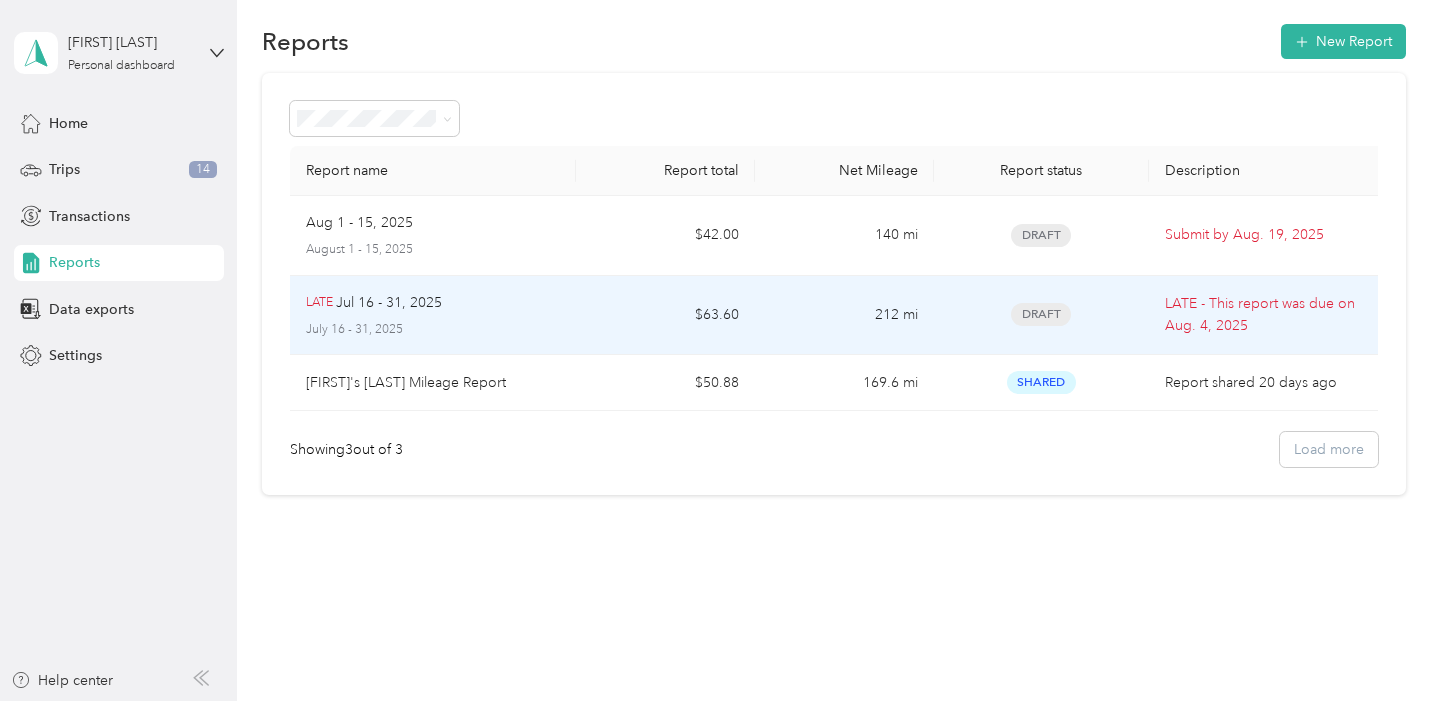 click on "$63.60" at bounding box center [665, 316] 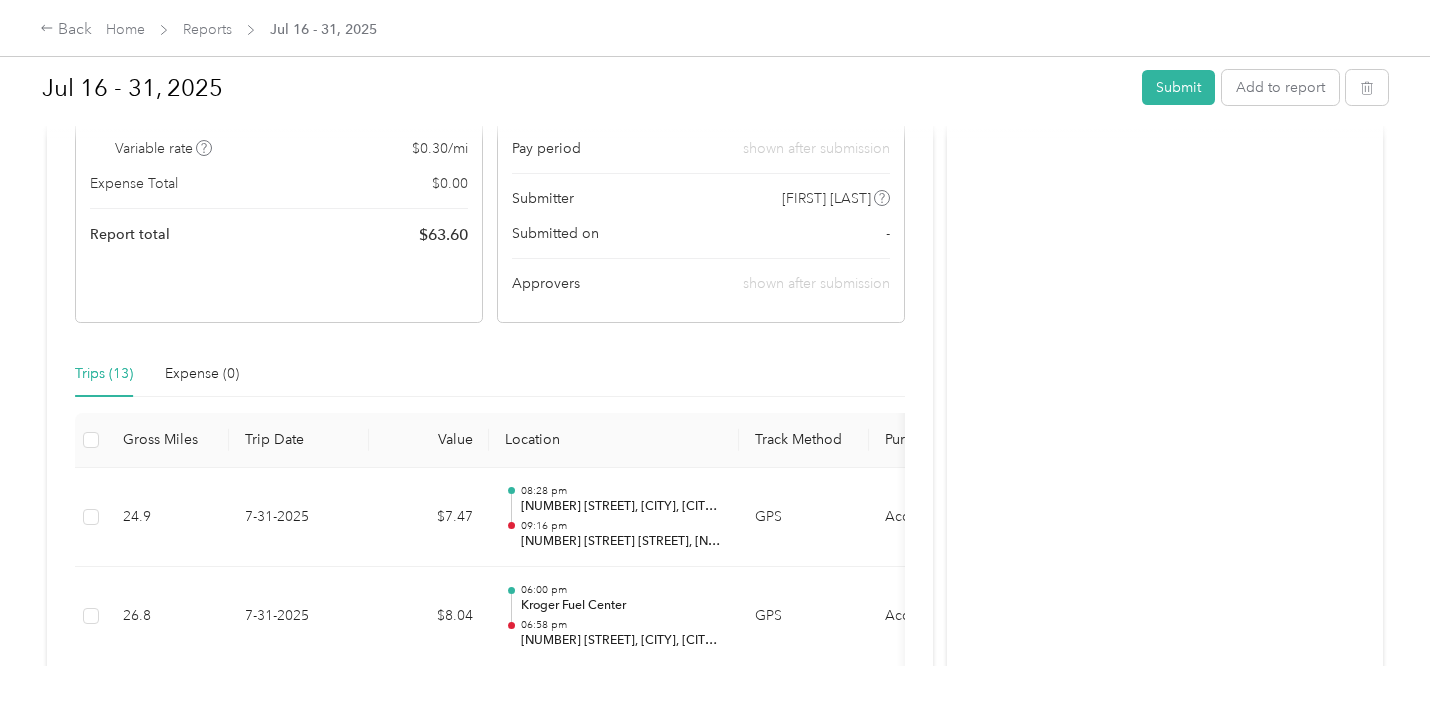 scroll, scrollTop: 0, scrollLeft: 0, axis: both 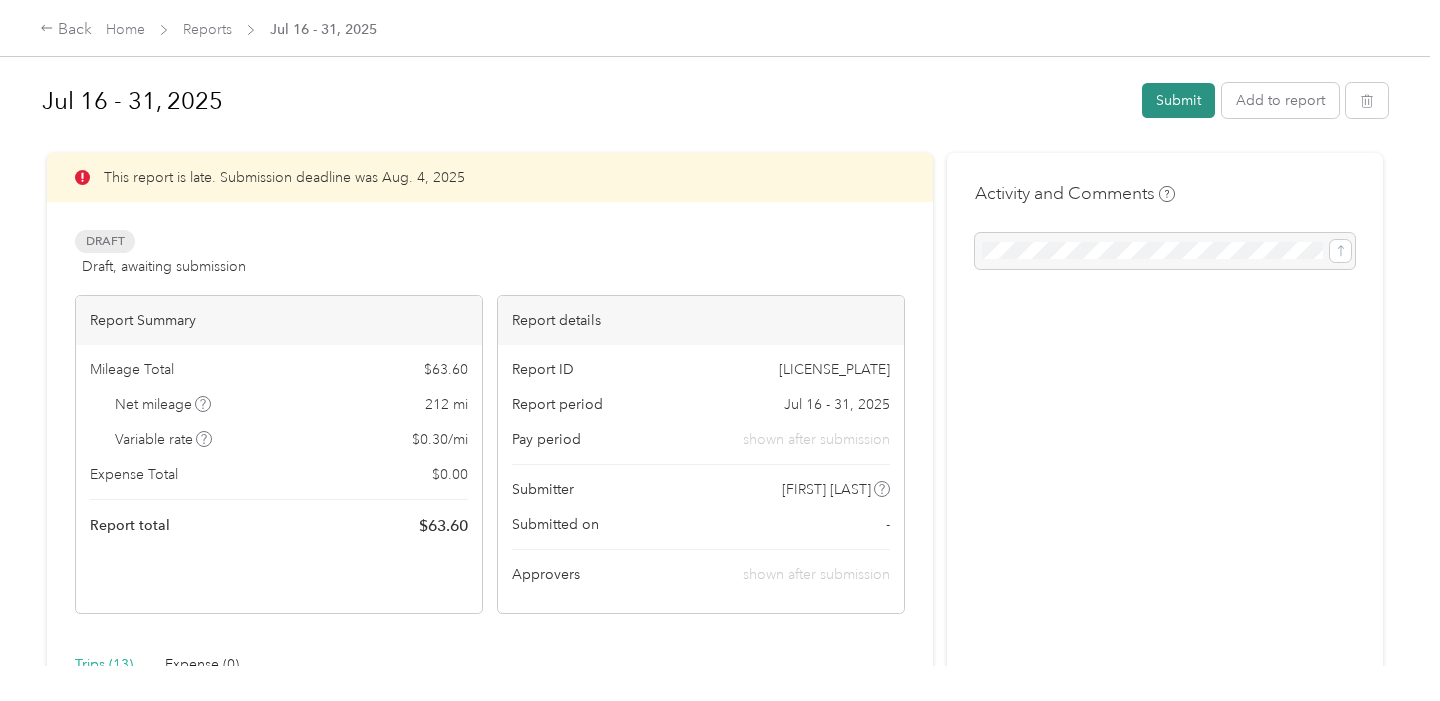 click on "Submit" at bounding box center (1178, 100) 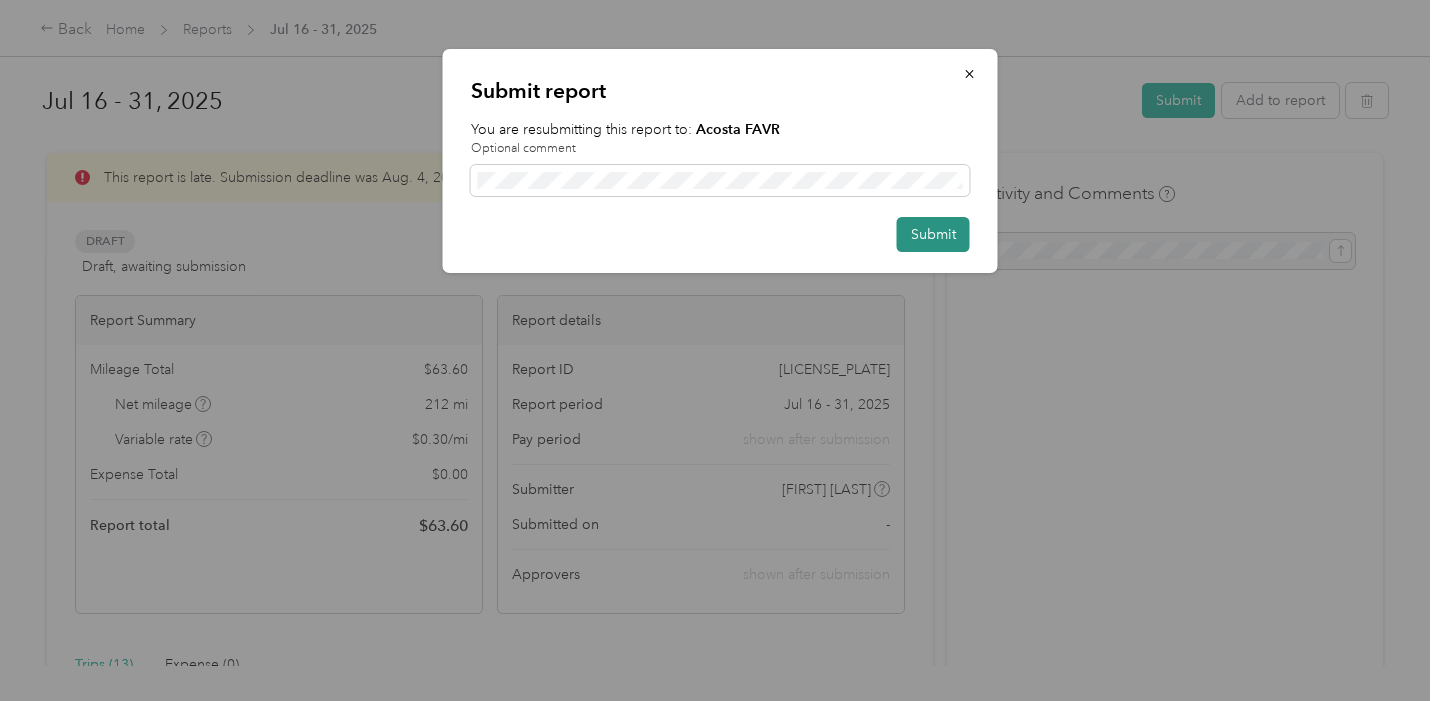 click on "Submit" at bounding box center (933, 234) 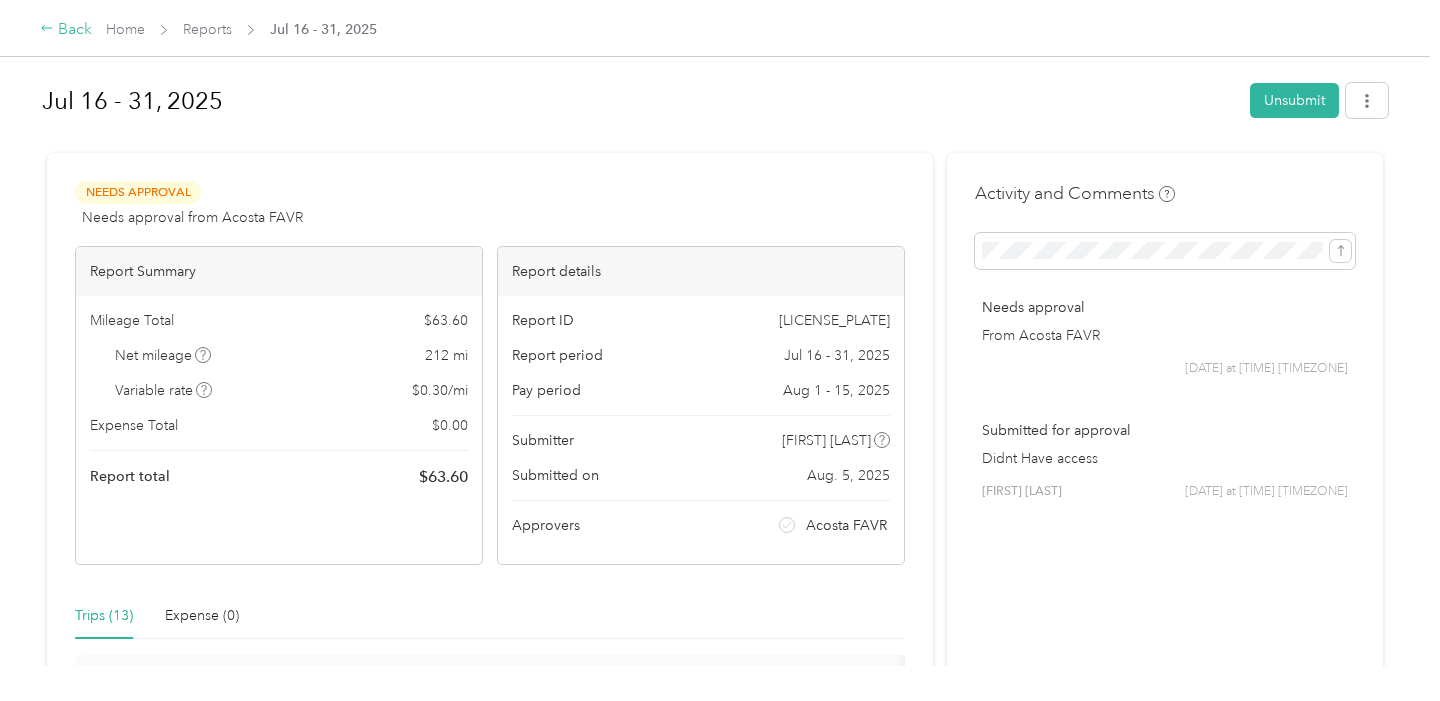 click on "Back" at bounding box center [66, 30] 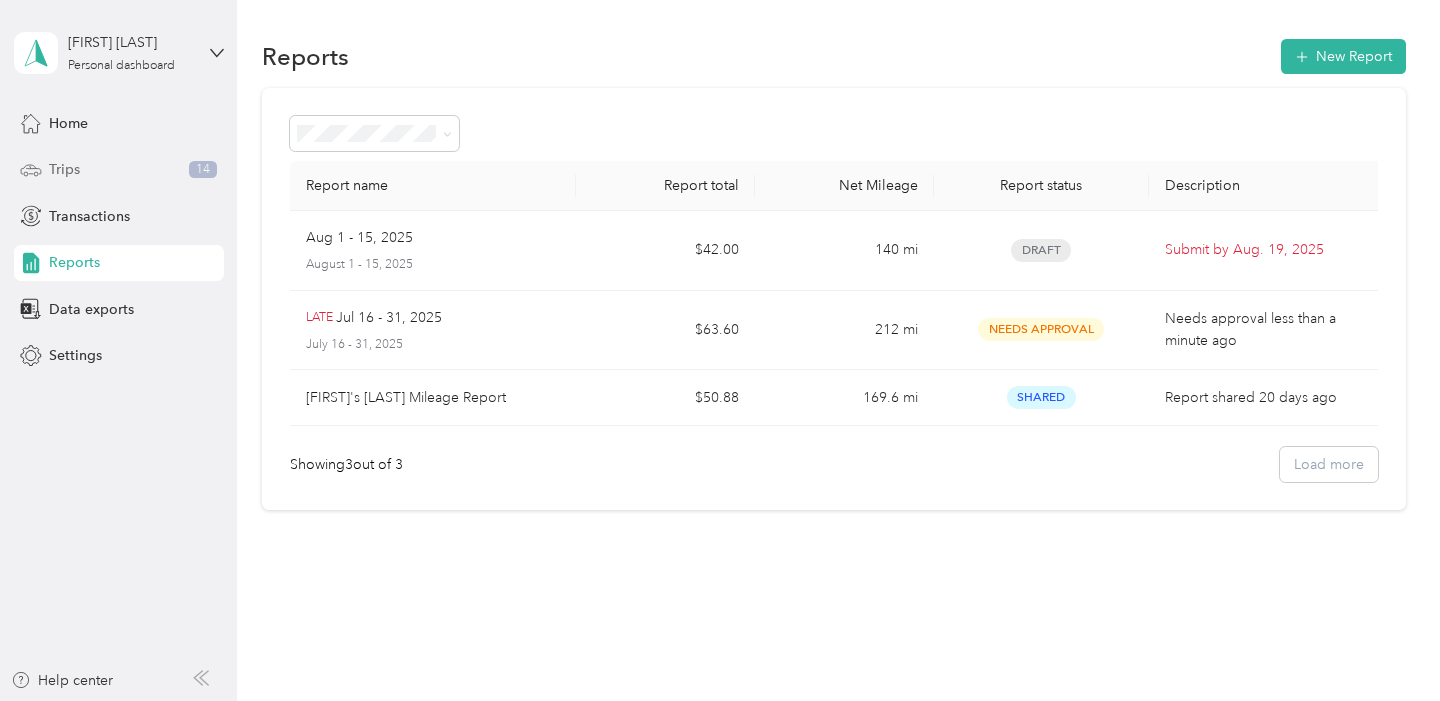 click on "Trips 14" at bounding box center [119, 170] 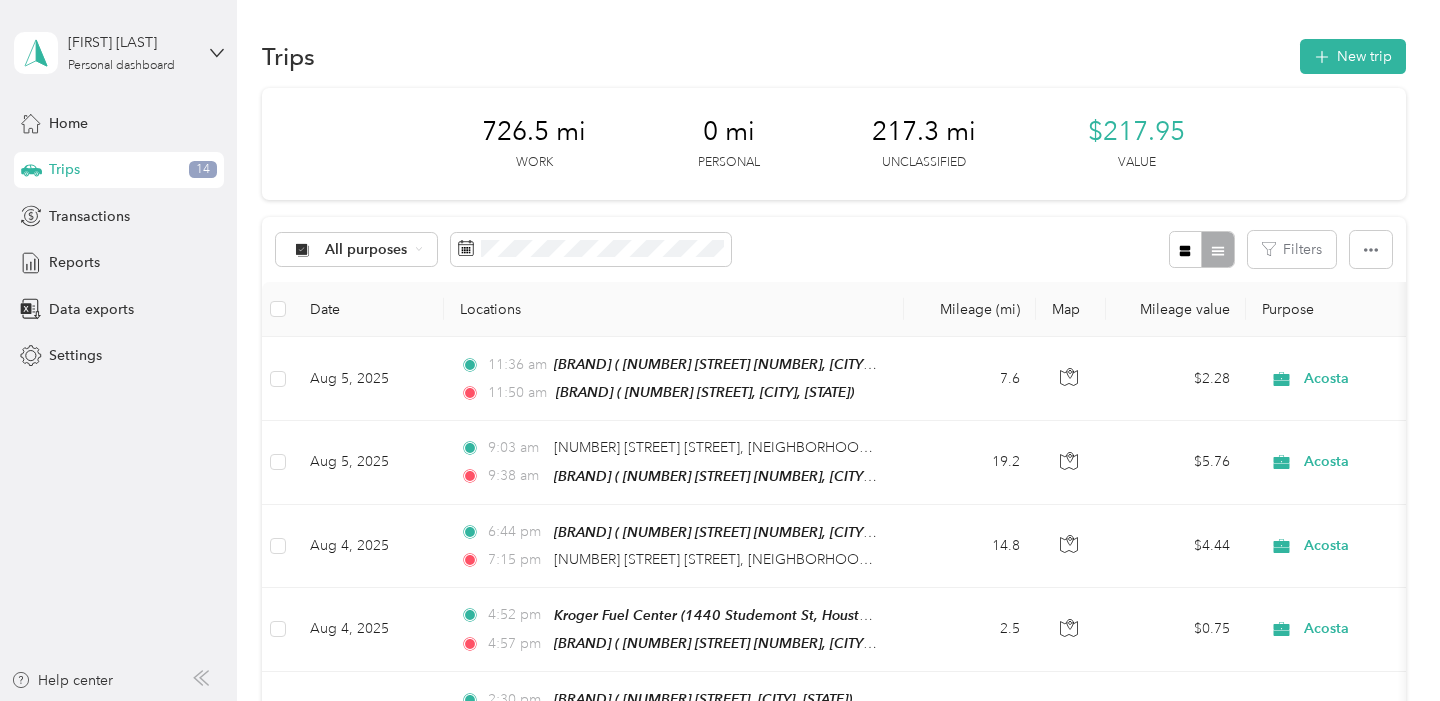 click on "Home Trips 14 Transactions Reports Data exports Settings" at bounding box center (119, 239) 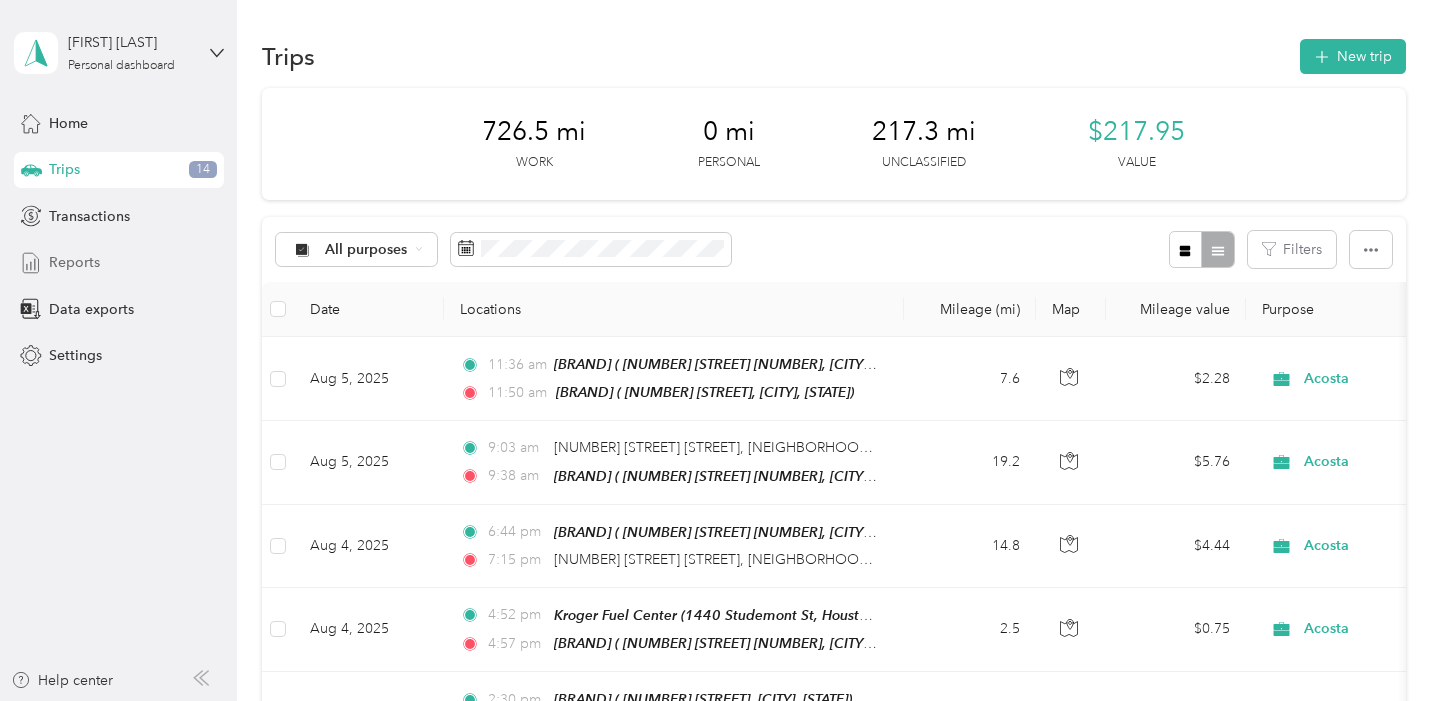 click on "Reports" at bounding box center [74, 262] 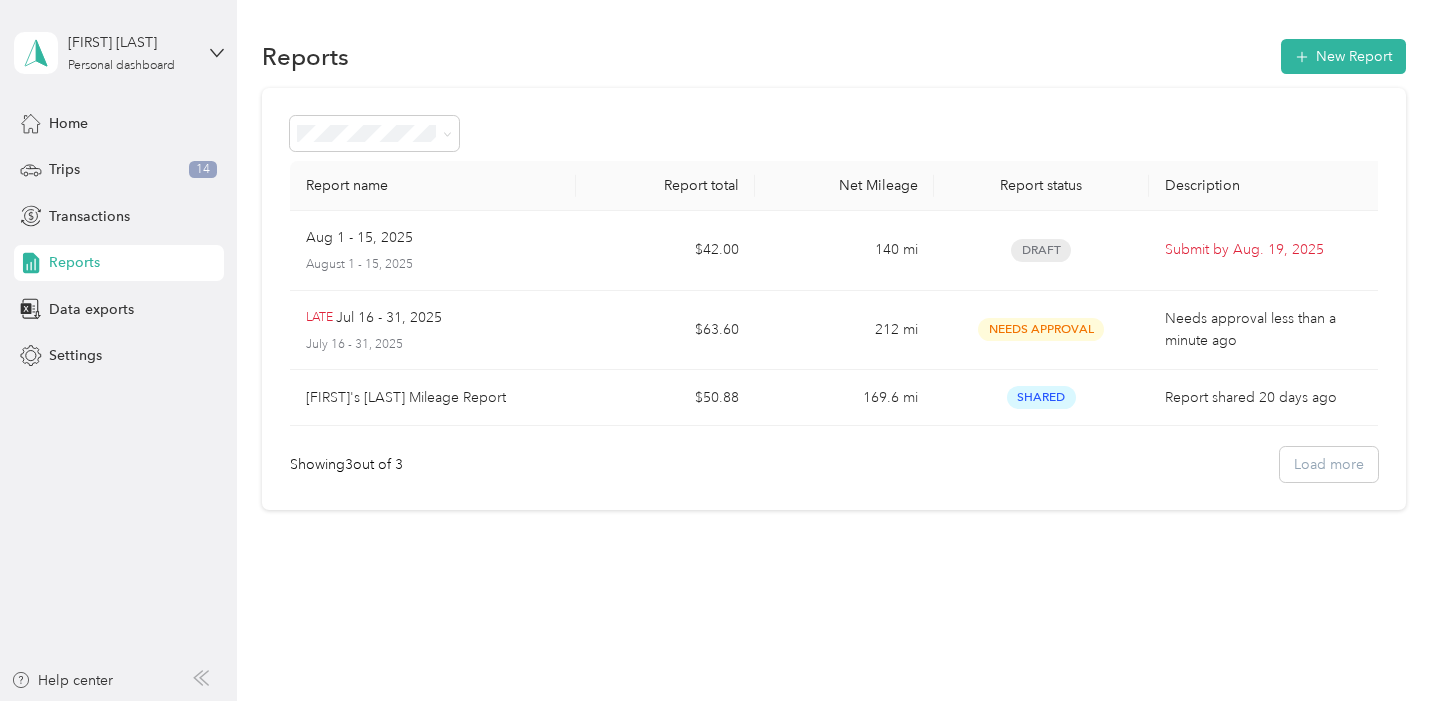 scroll, scrollTop: 15, scrollLeft: 0, axis: vertical 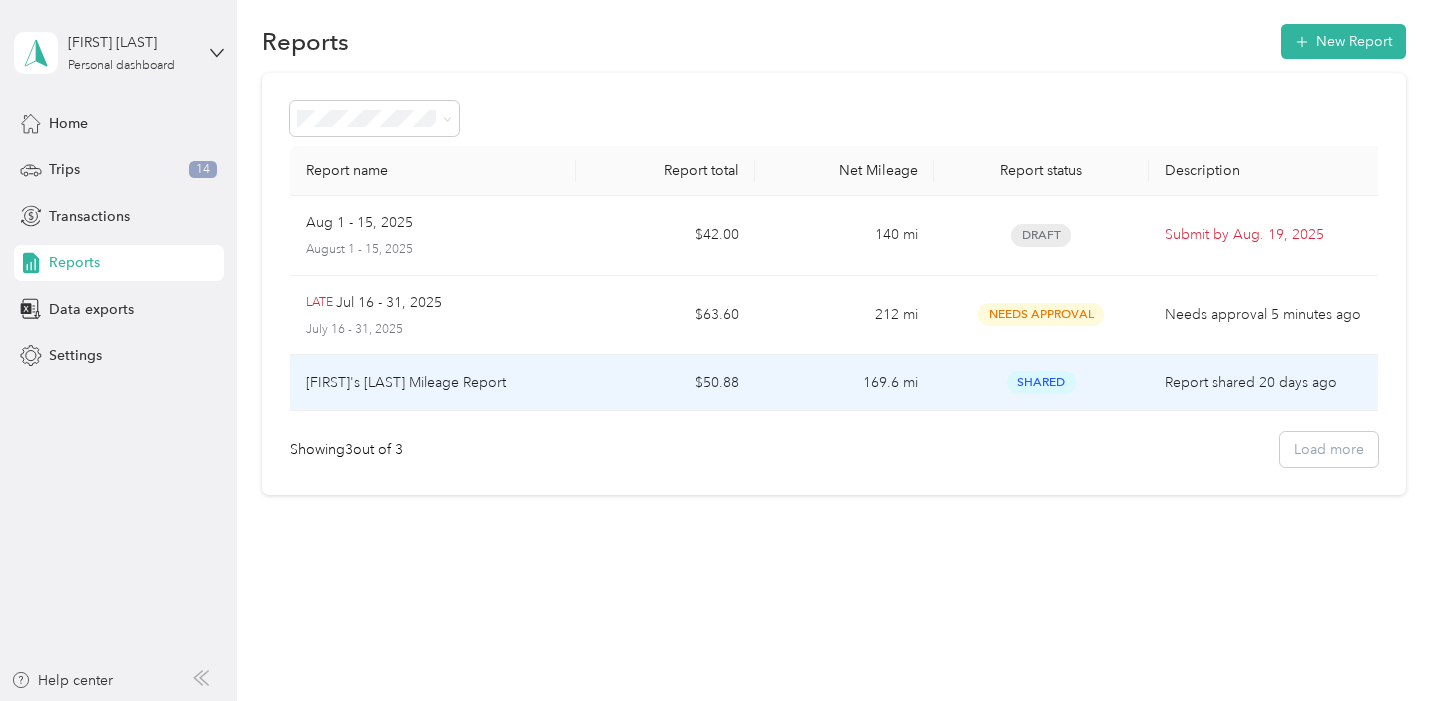 click on "$50.88" at bounding box center (665, 383) 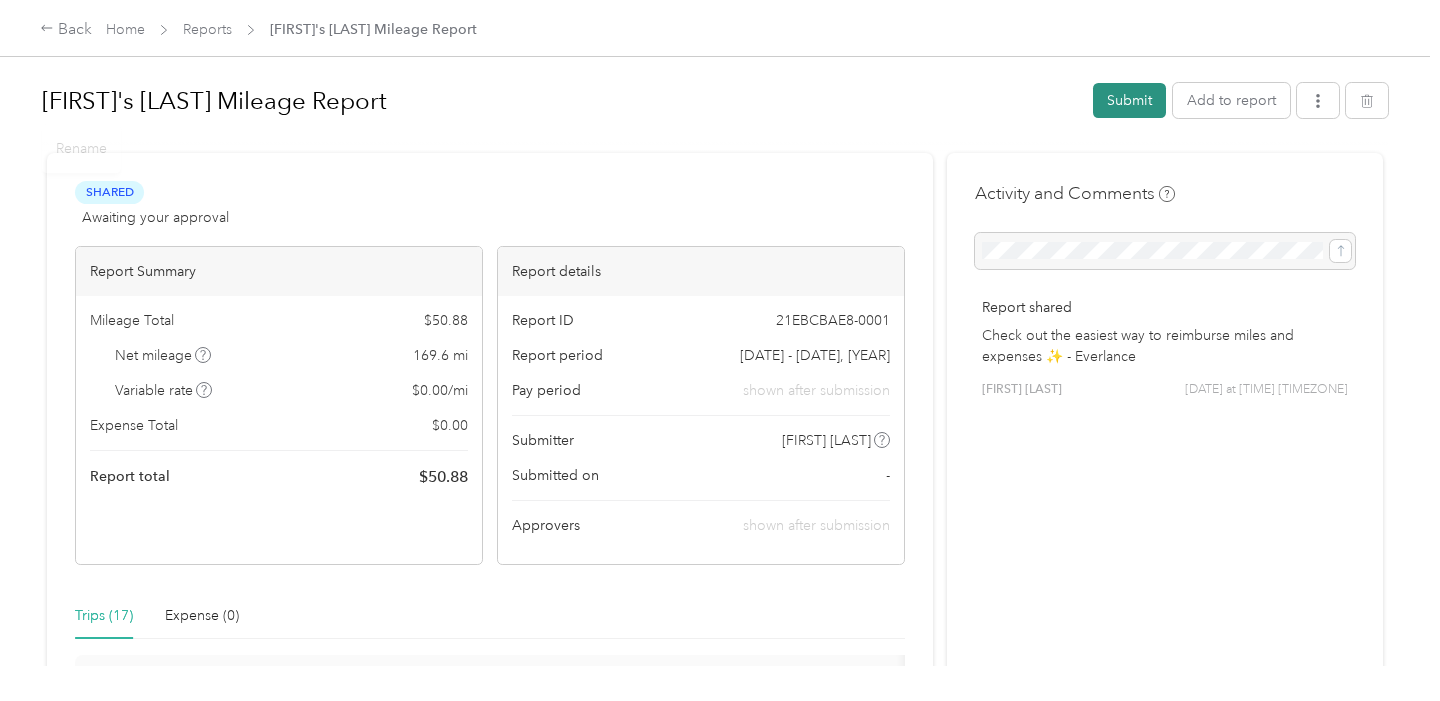 click on "Submit" at bounding box center (1129, 100) 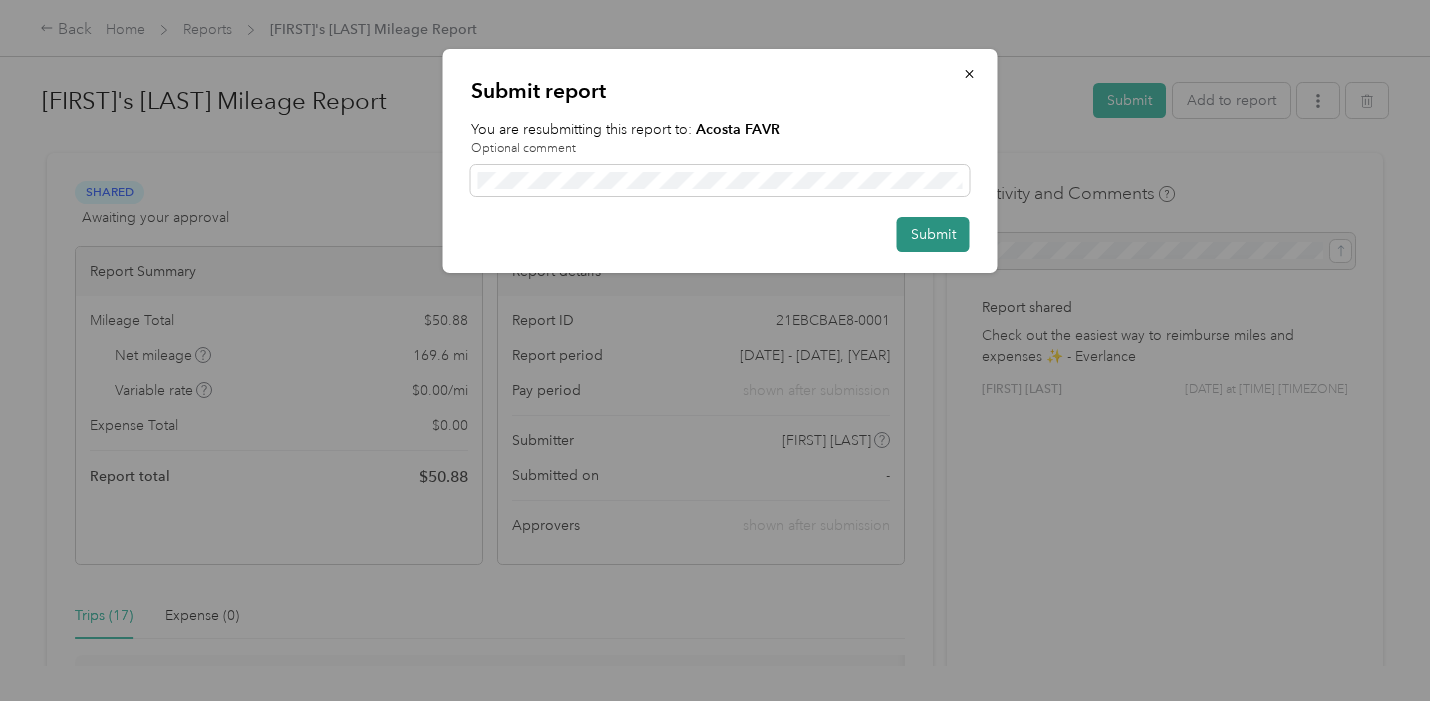 click on "Submit" at bounding box center [933, 234] 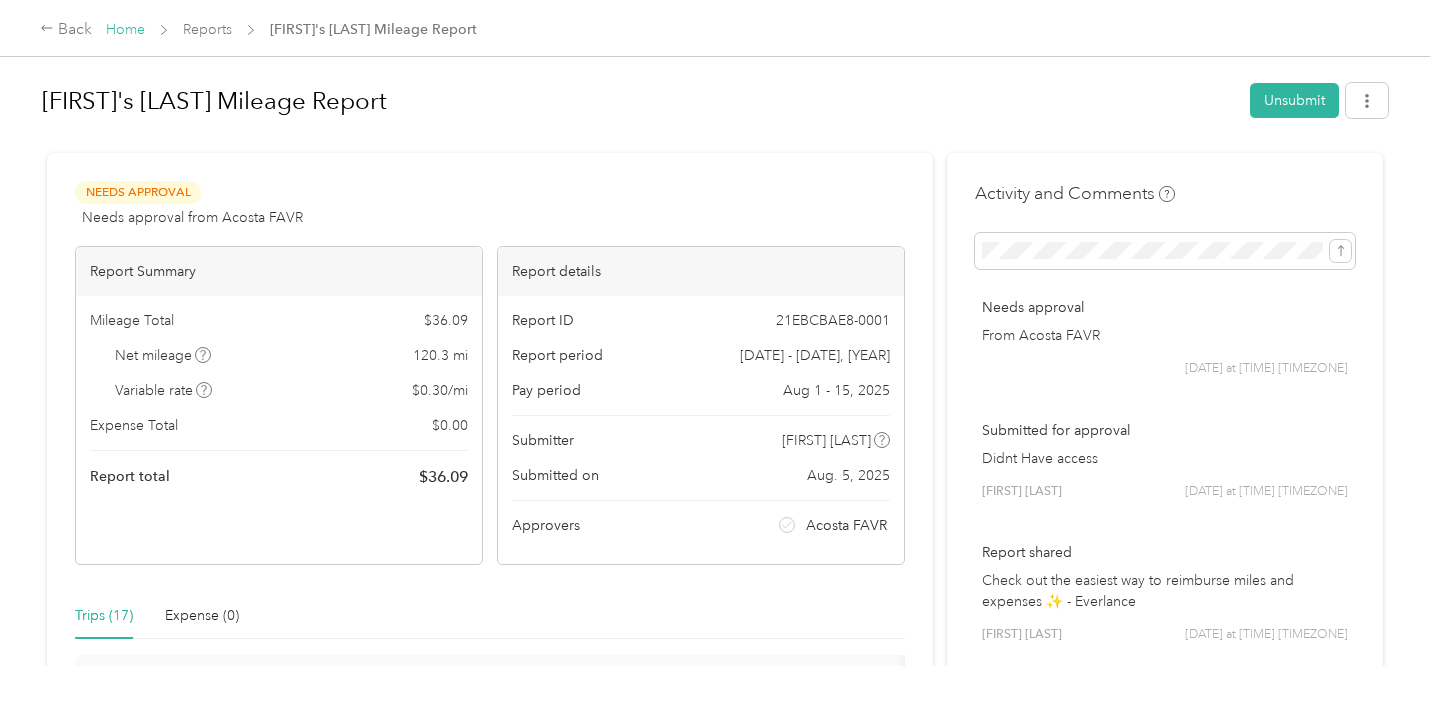 click on "Home" at bounding box center (125, 29) 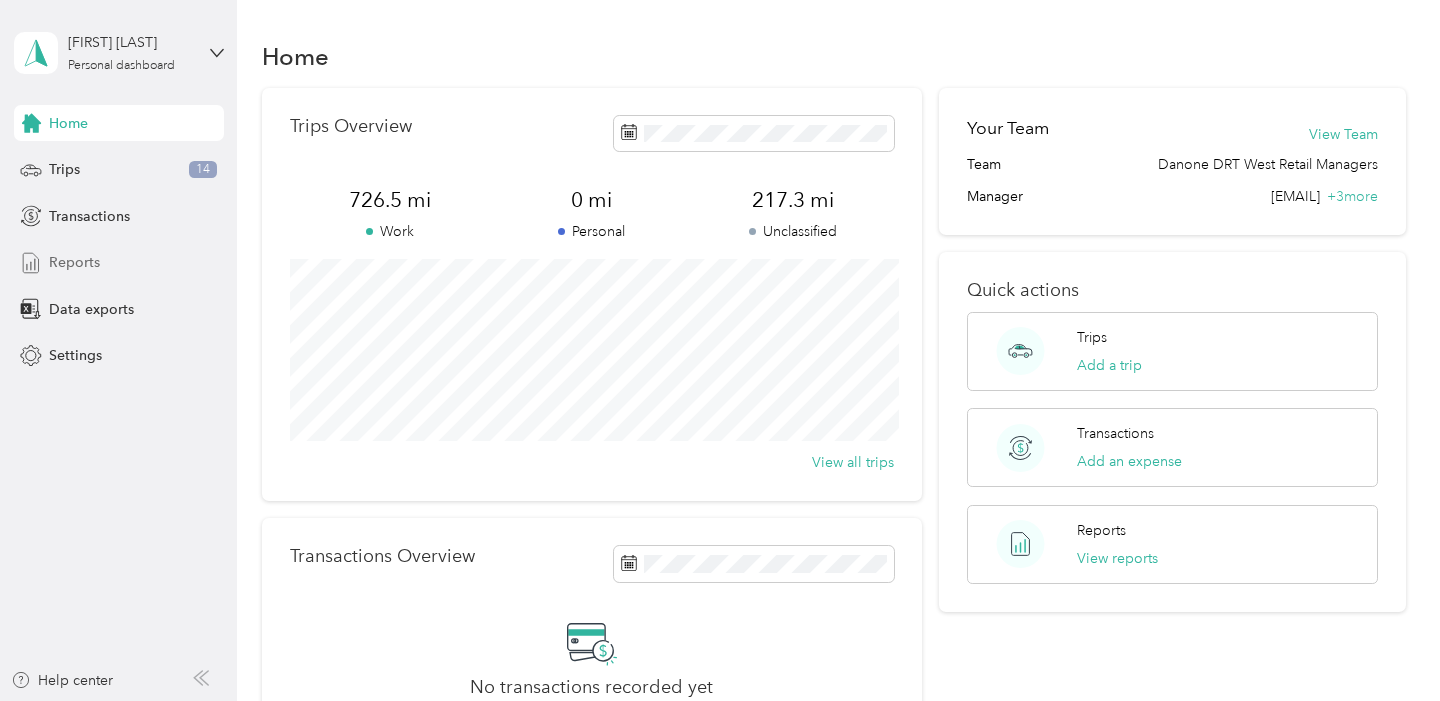 click on "Reports" at bounding box center [119, 263] 